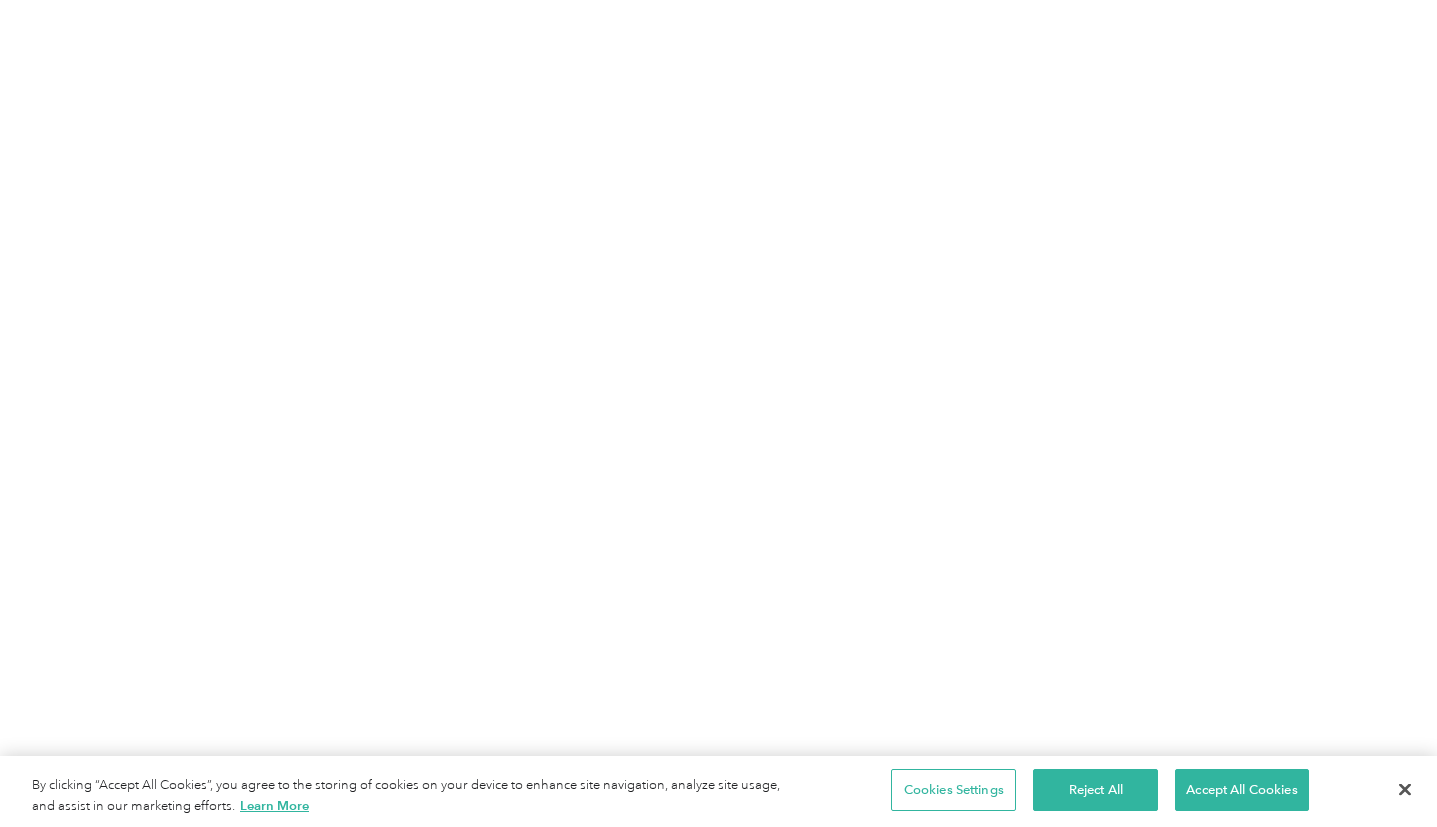 scroll, scrollTop: 0, scrollLeft: 0, axis: both 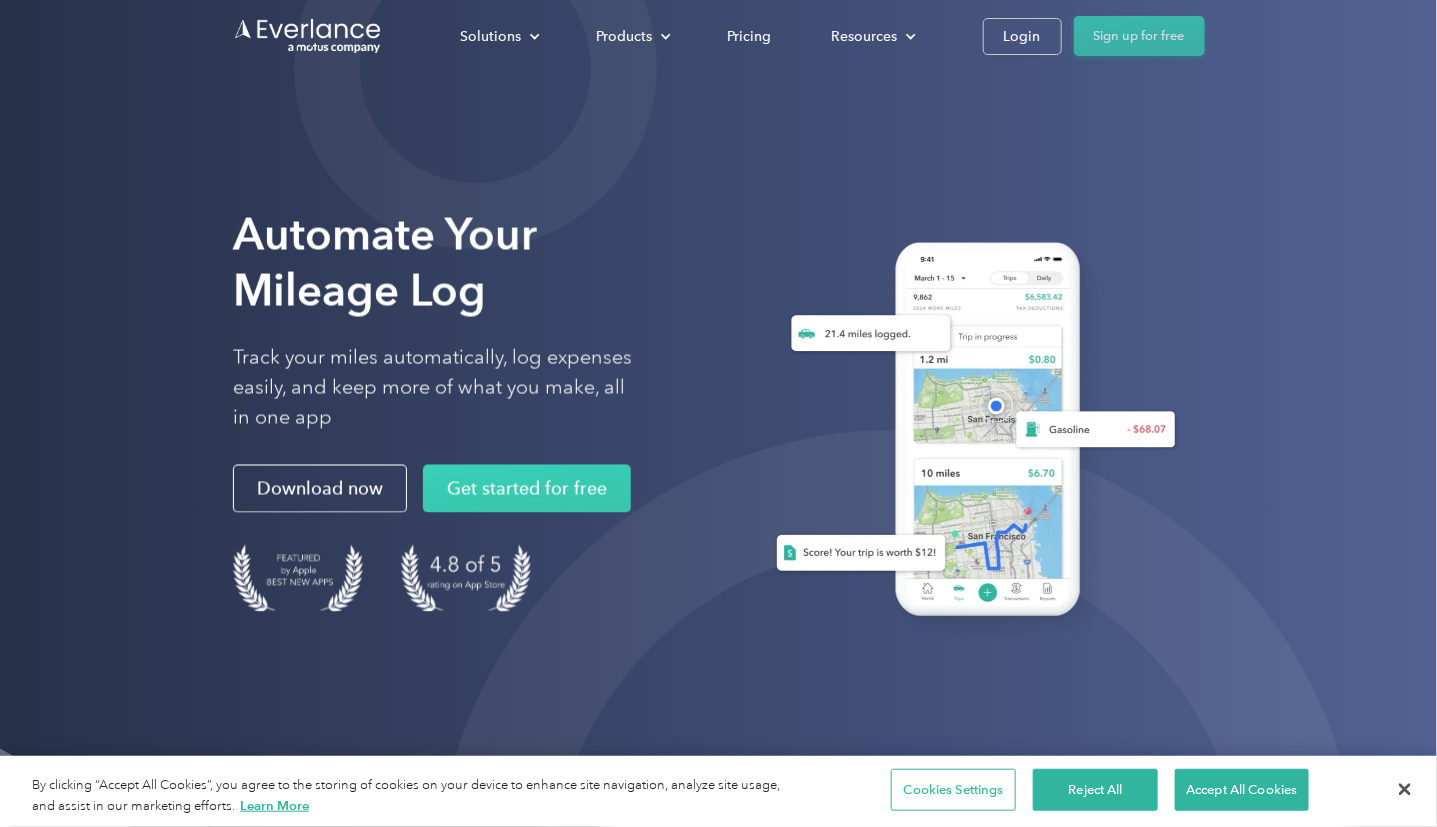 click on "Sign up for free" at bounding box center (1139, 36) 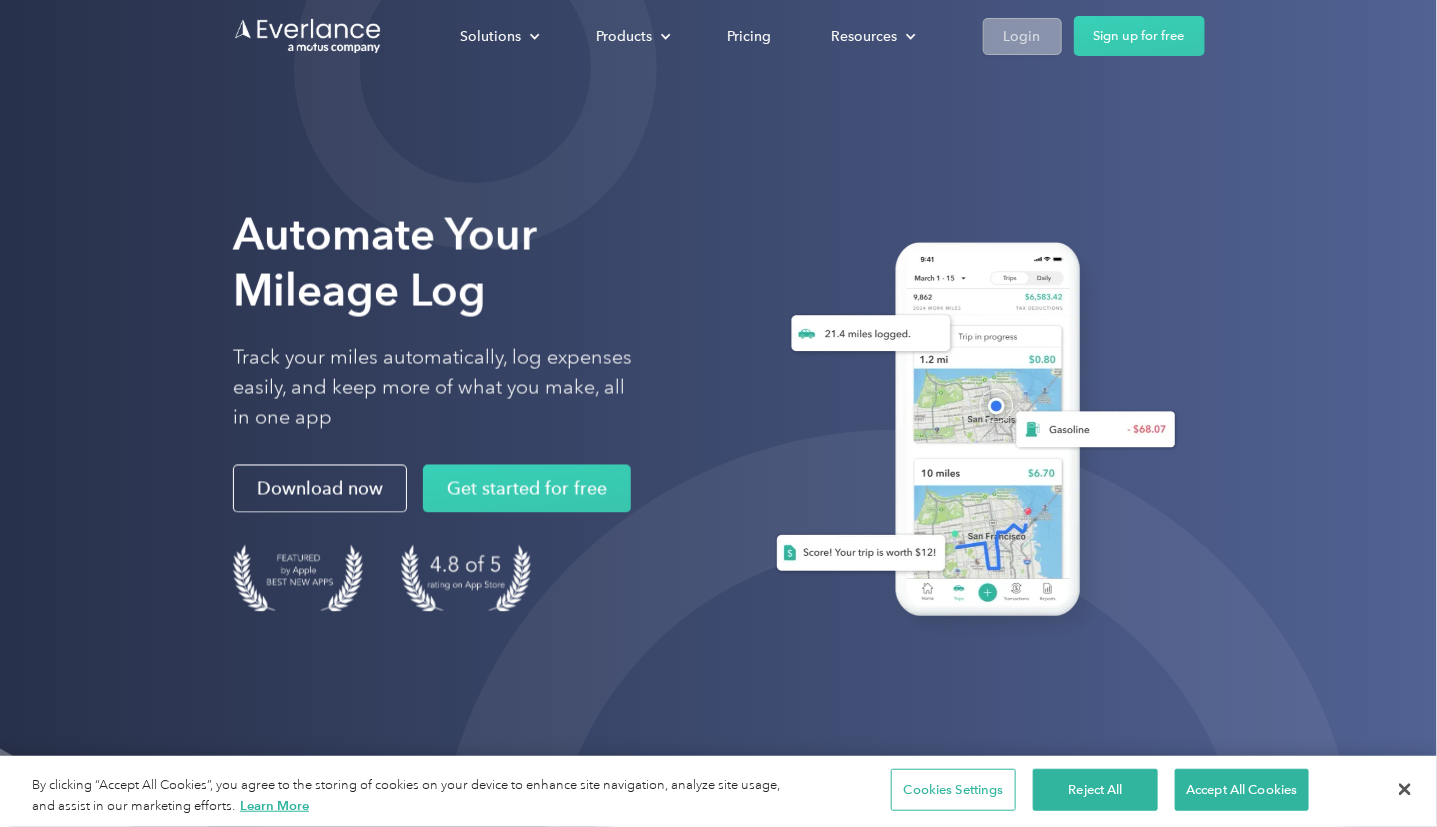 click on "Login" at bounding box center [1022, 36] 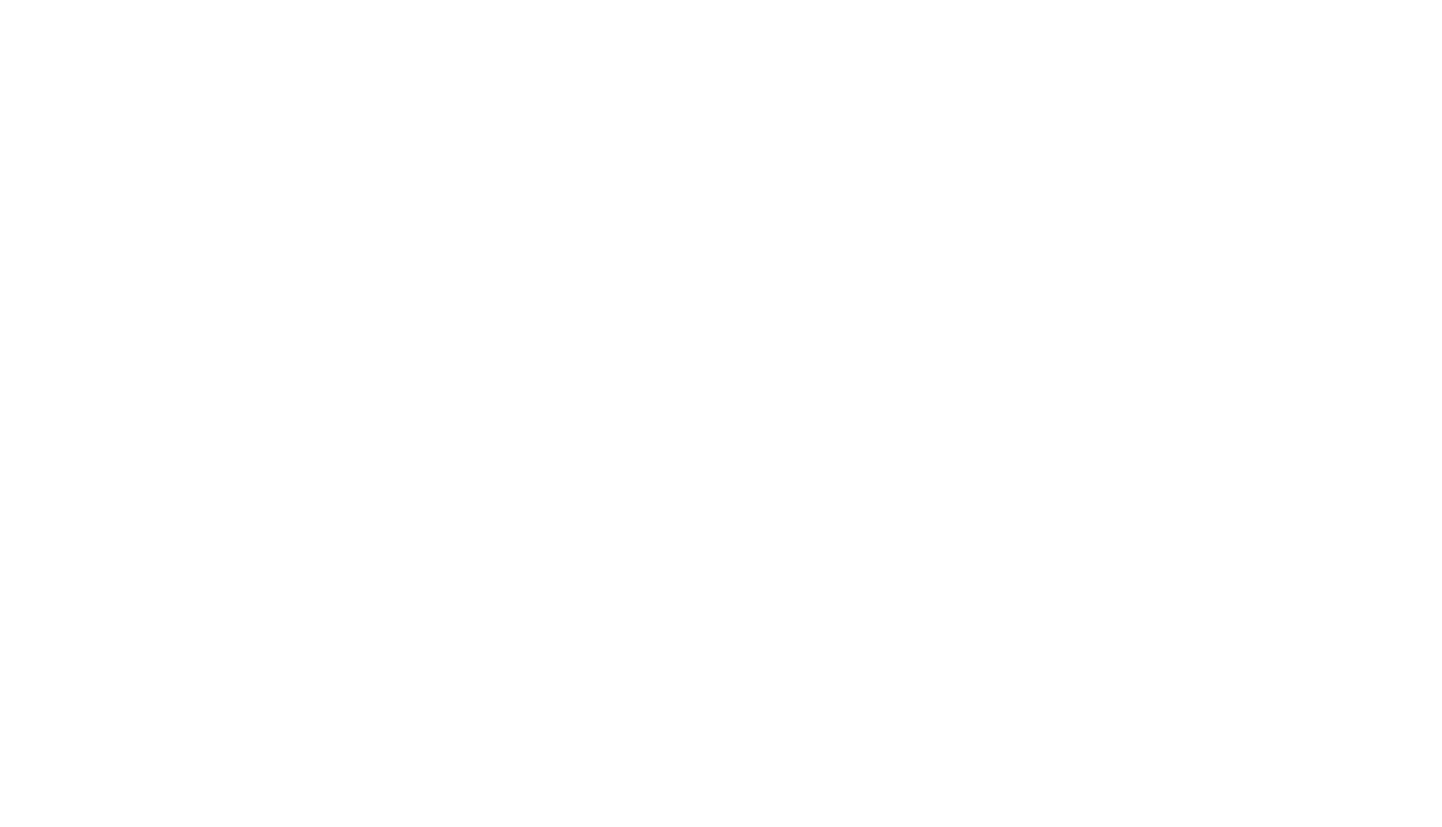 scroll, scrollTop: 0, scrollLeft: 0, axis: both 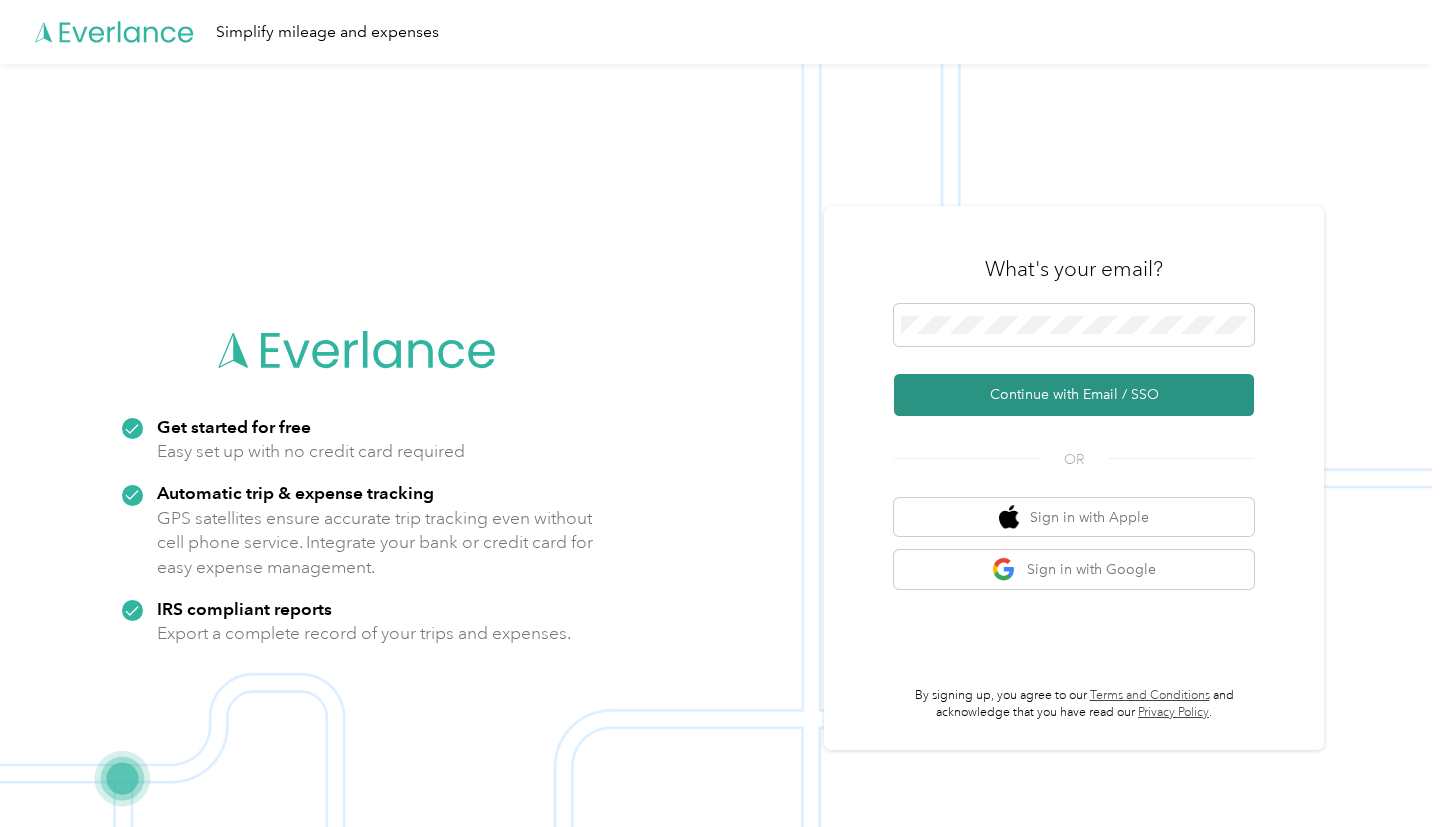 click on "Continue with Email / SSO" at bounding box center (1074, 395) 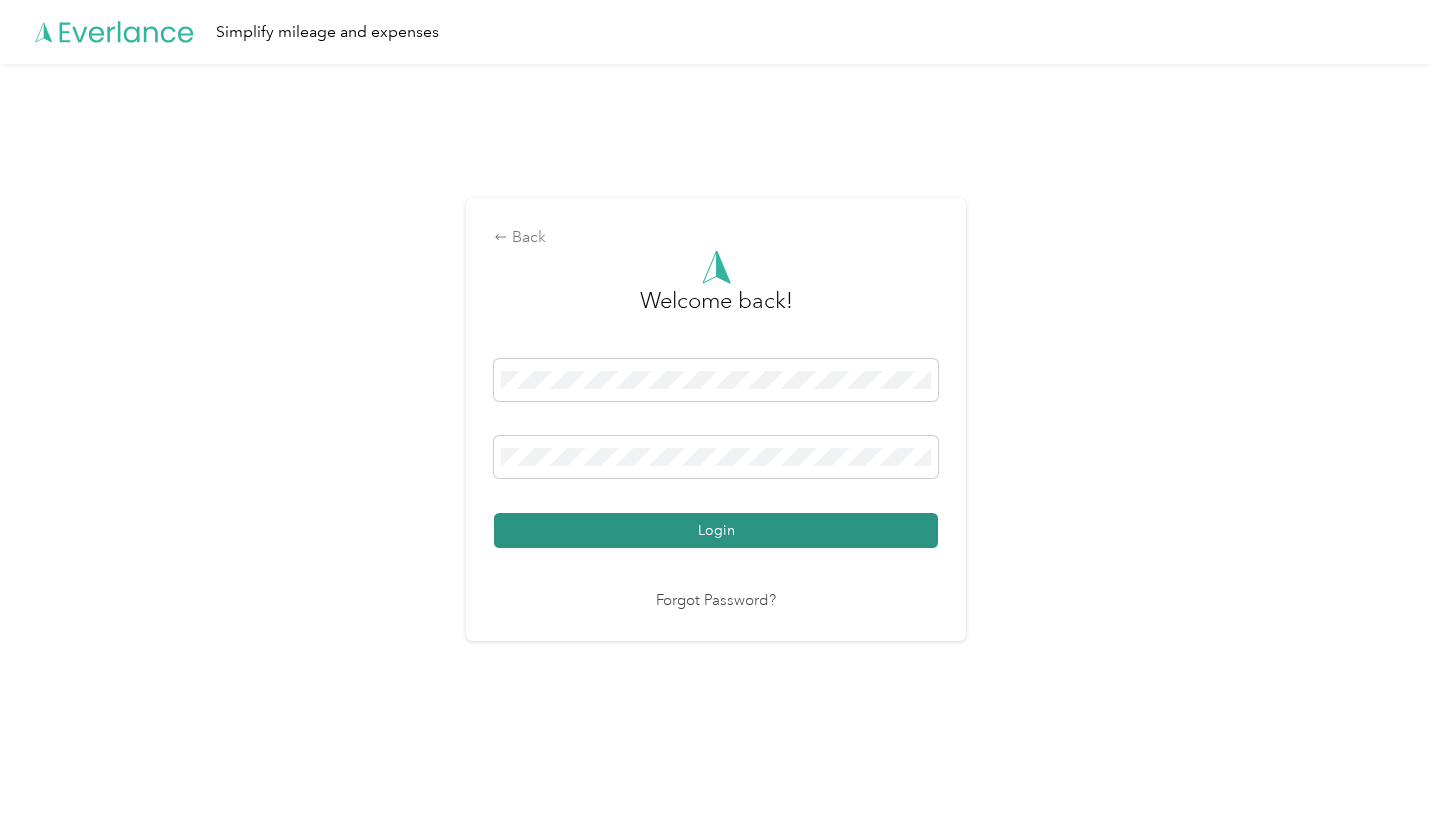 click on "Login" at bounding box center [716, 530] 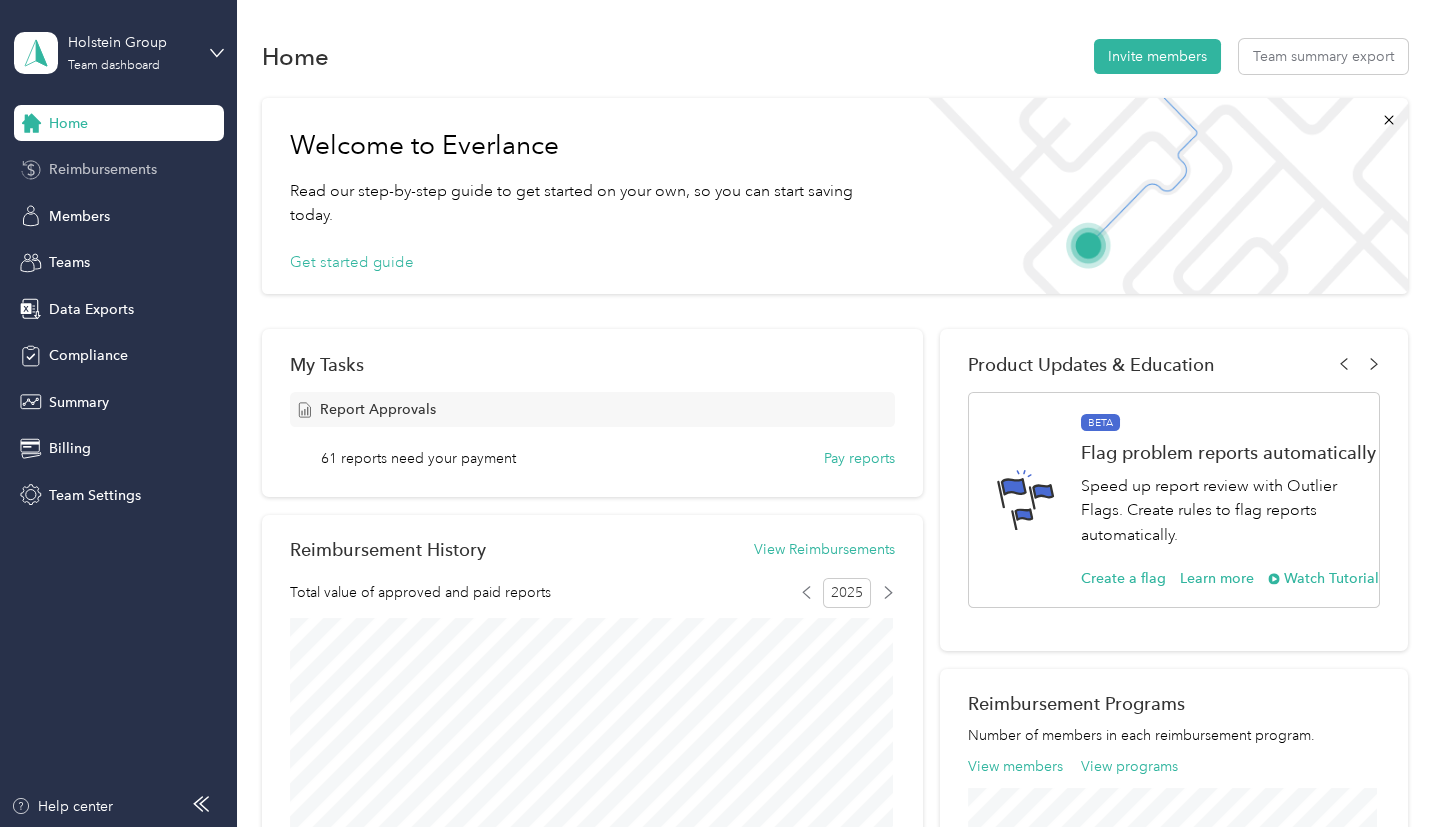 click on "Reimbursements" at bounding box center [103, 169] 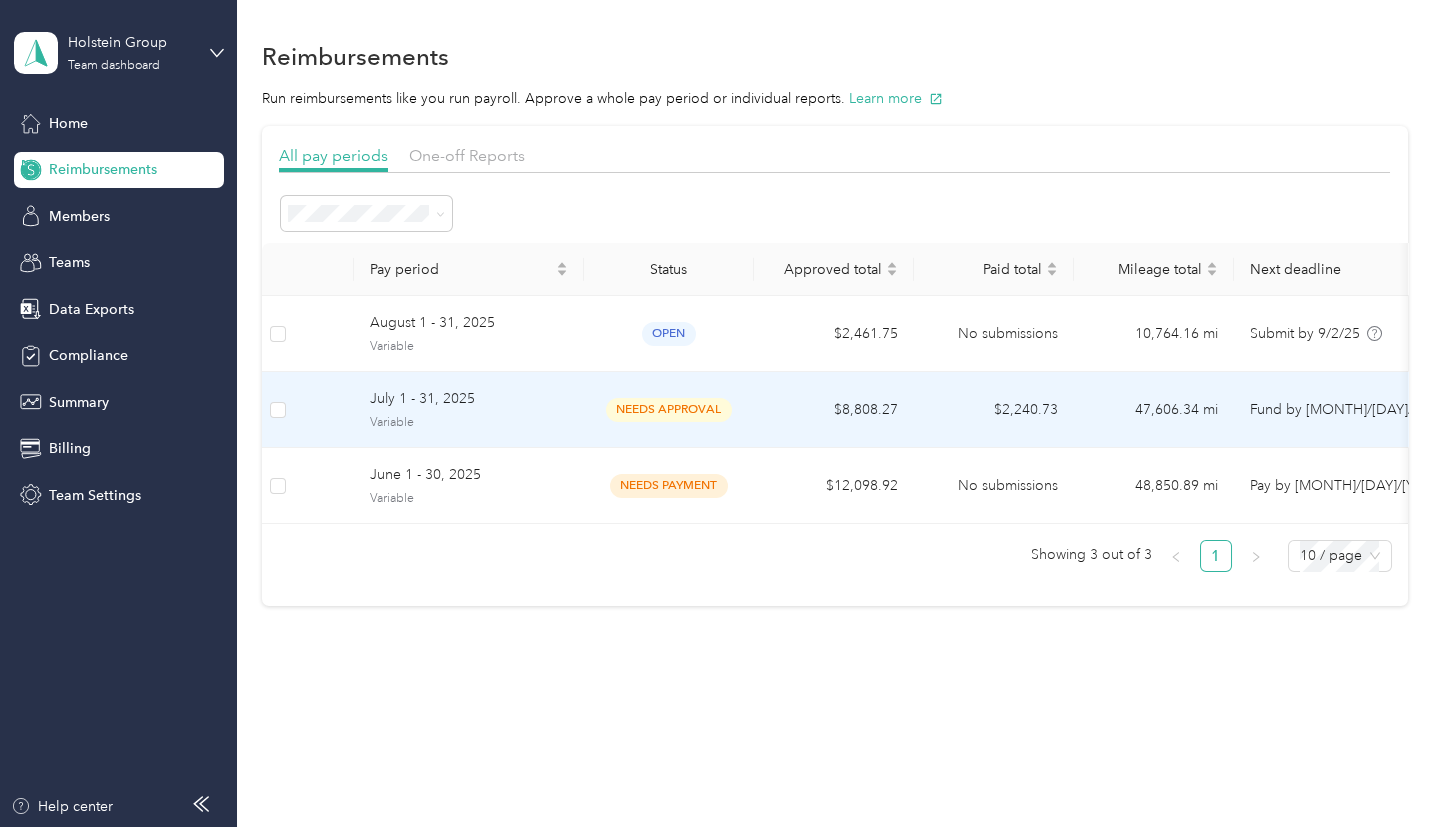 click on "$8,808.27" at bounding box center (834, 410) 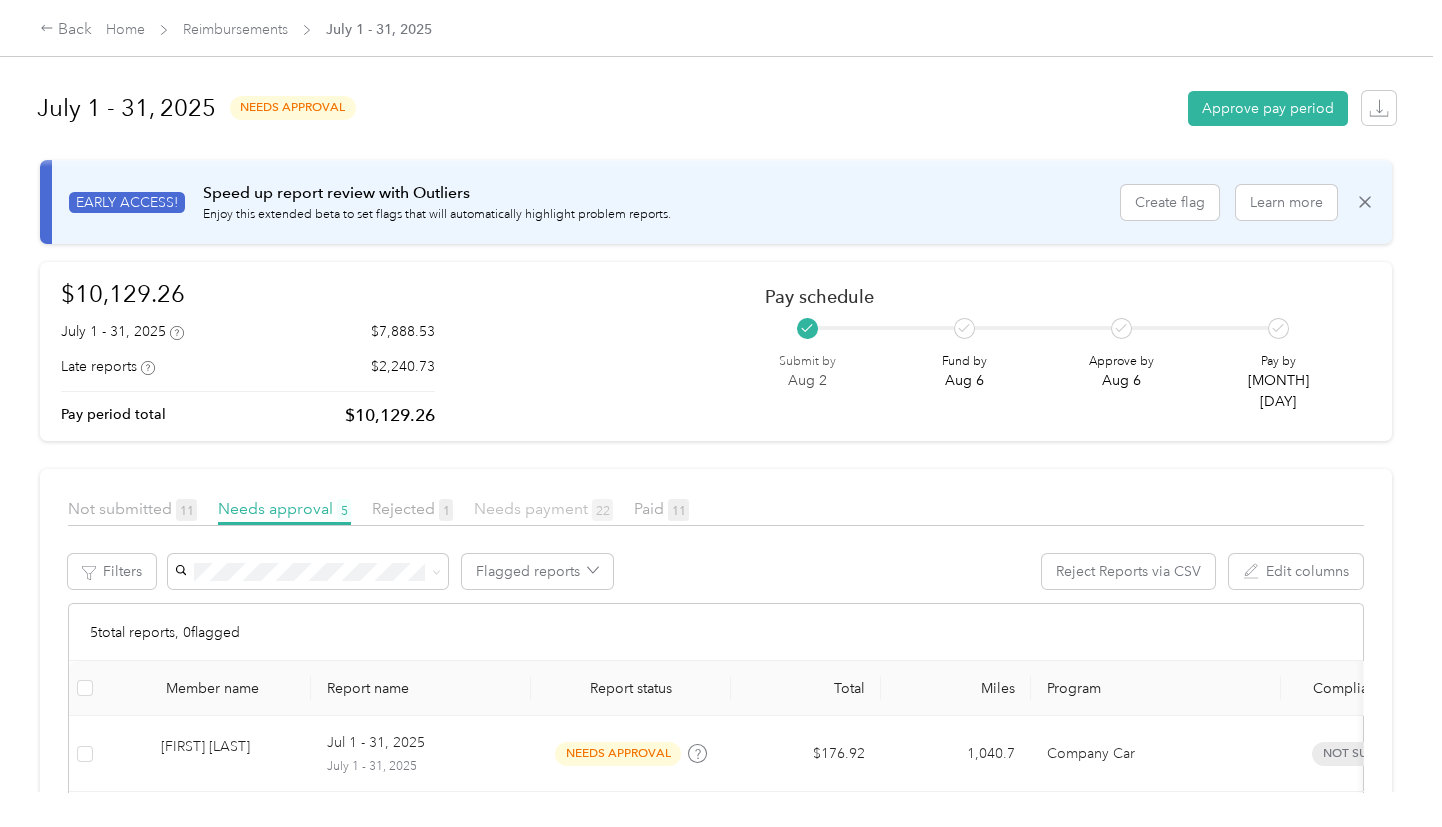 click on "Needs payment   22" at bounding box center [543, 508] 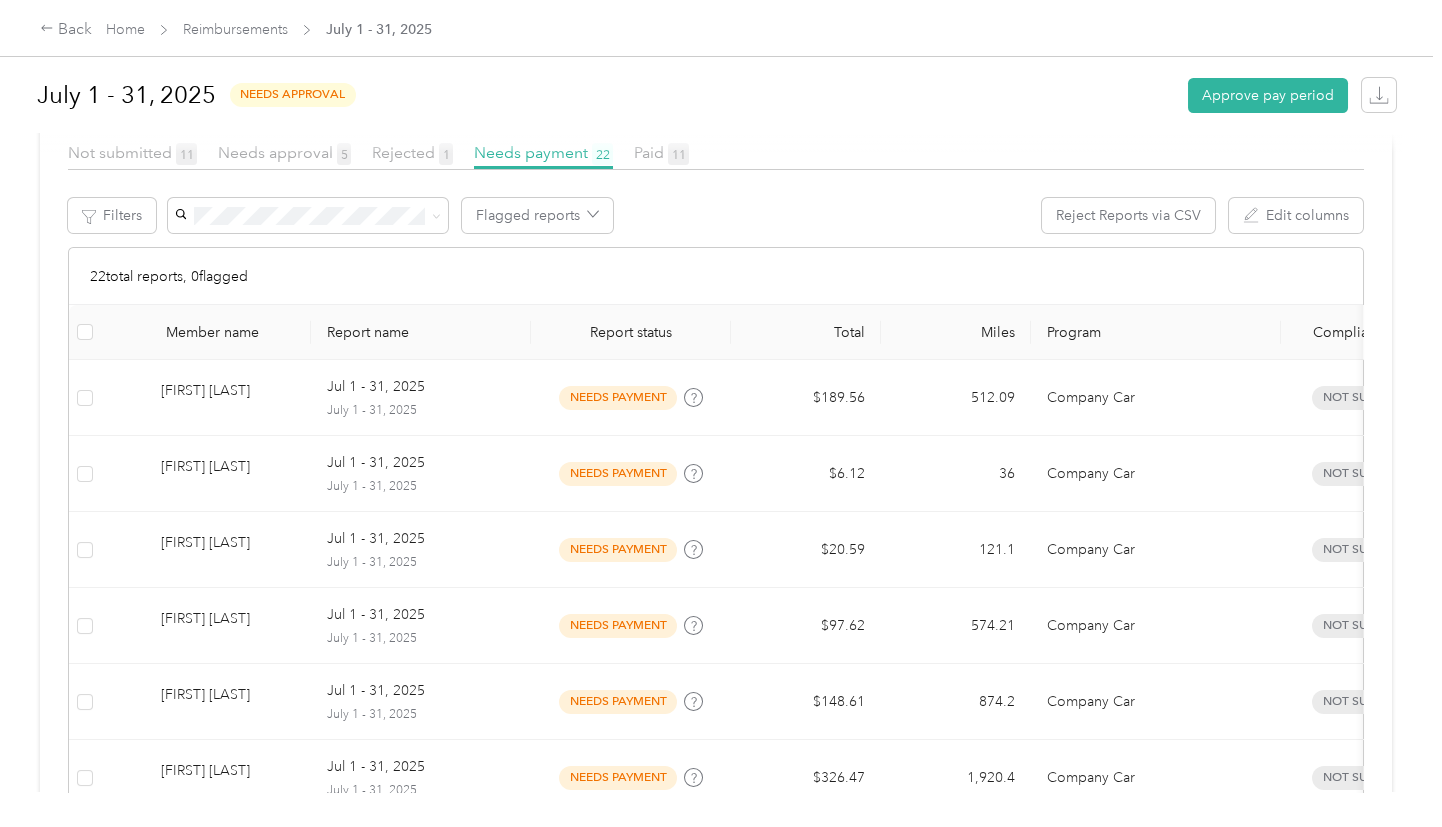 scroll, scrollTop: 357, scrollLeft: 0, axis: vertical 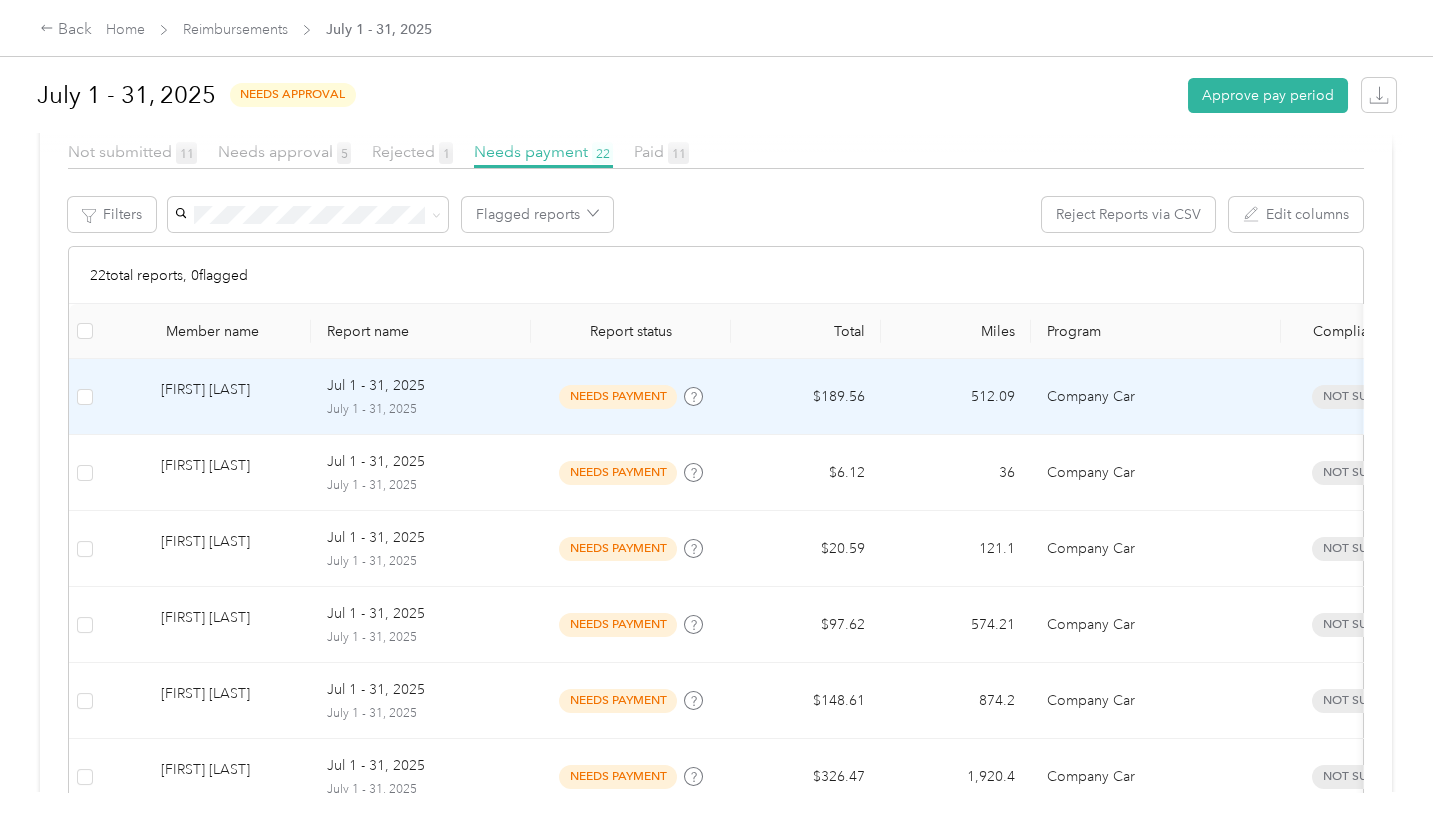 click on "needs payment" at bounding box center [618, 396] 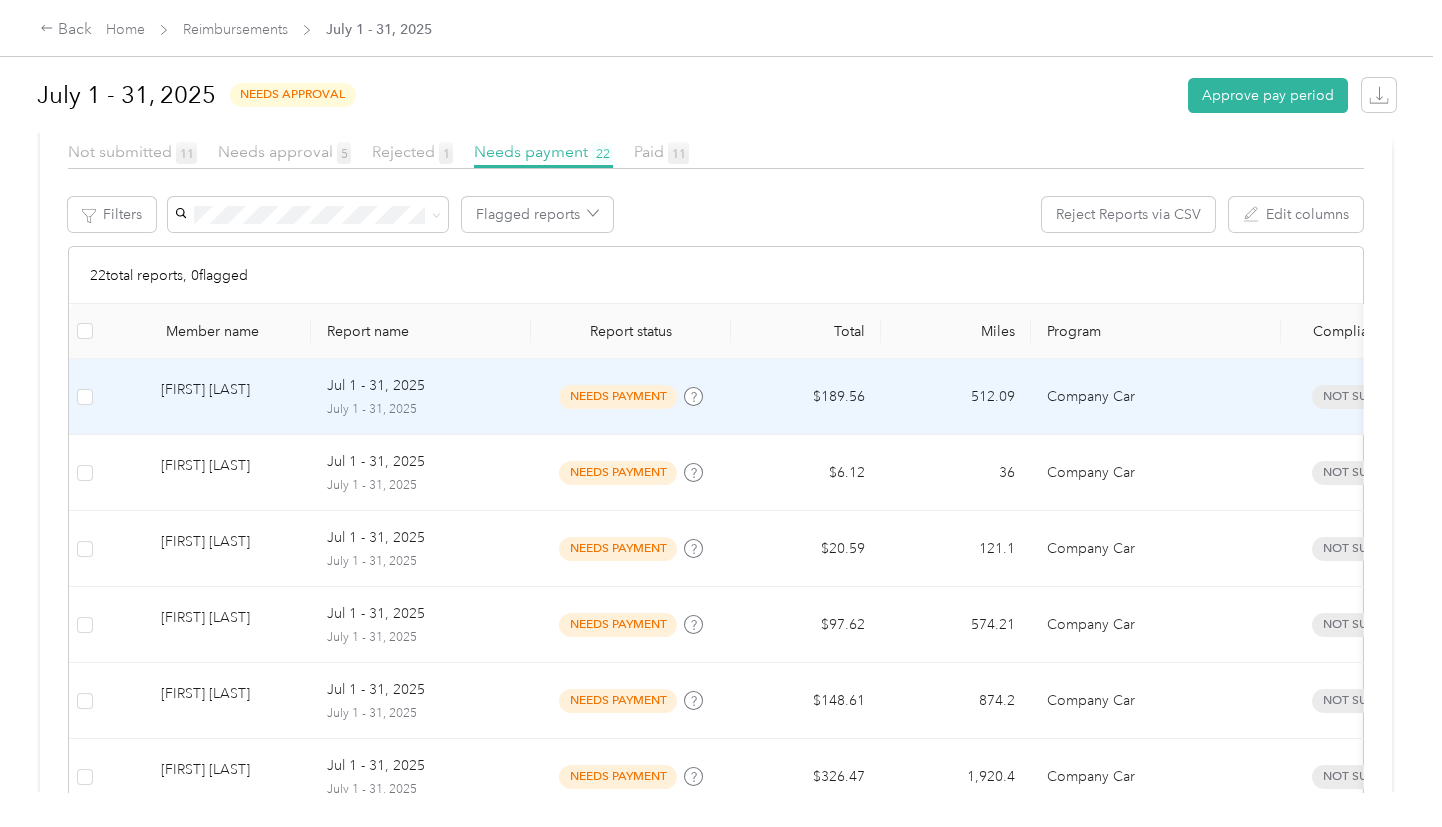 click at bounding box center [716, 827] 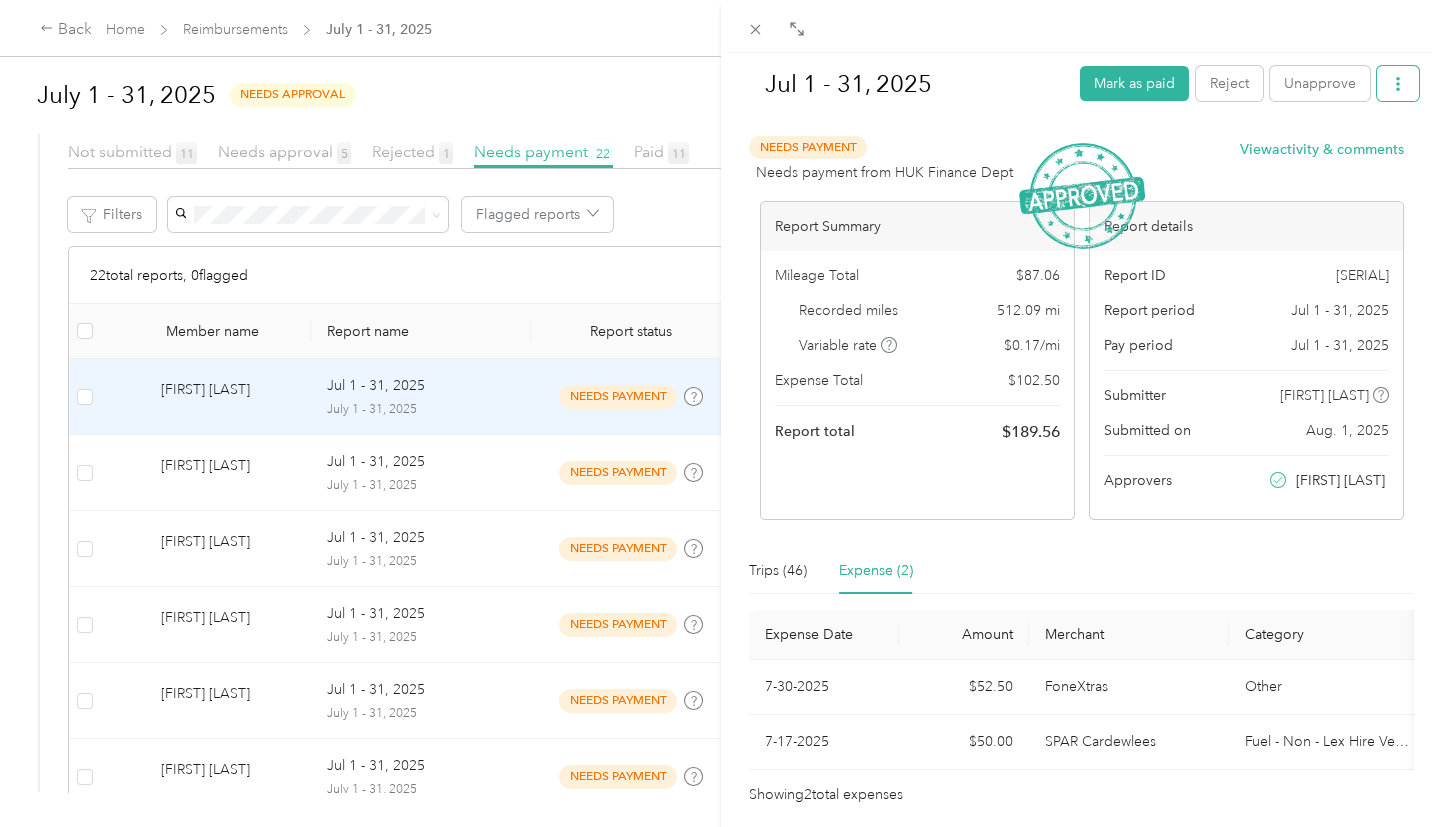 click at bounding box center [1398, 83] 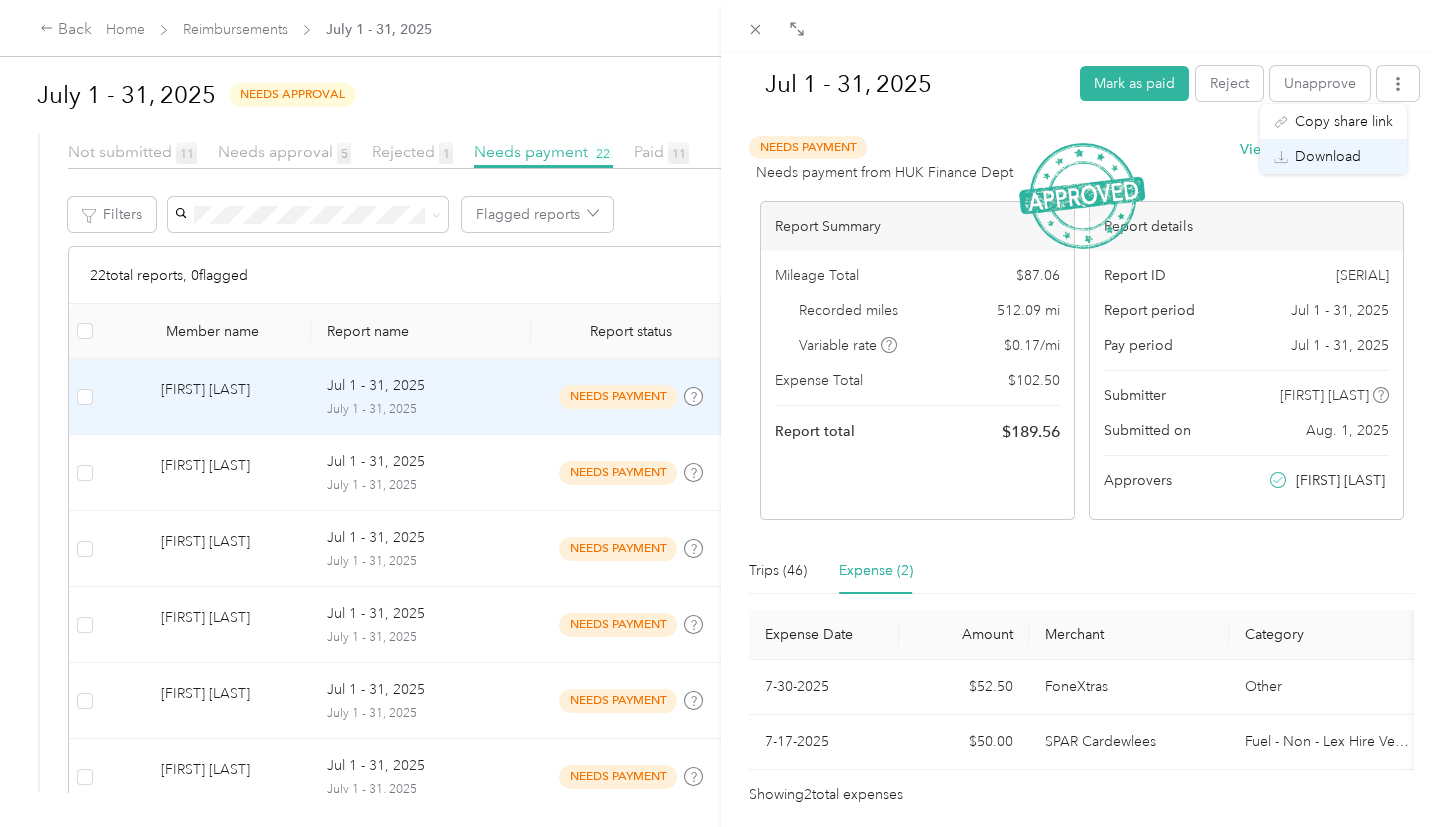 click on "Download" at bounding box center (1328, 156) 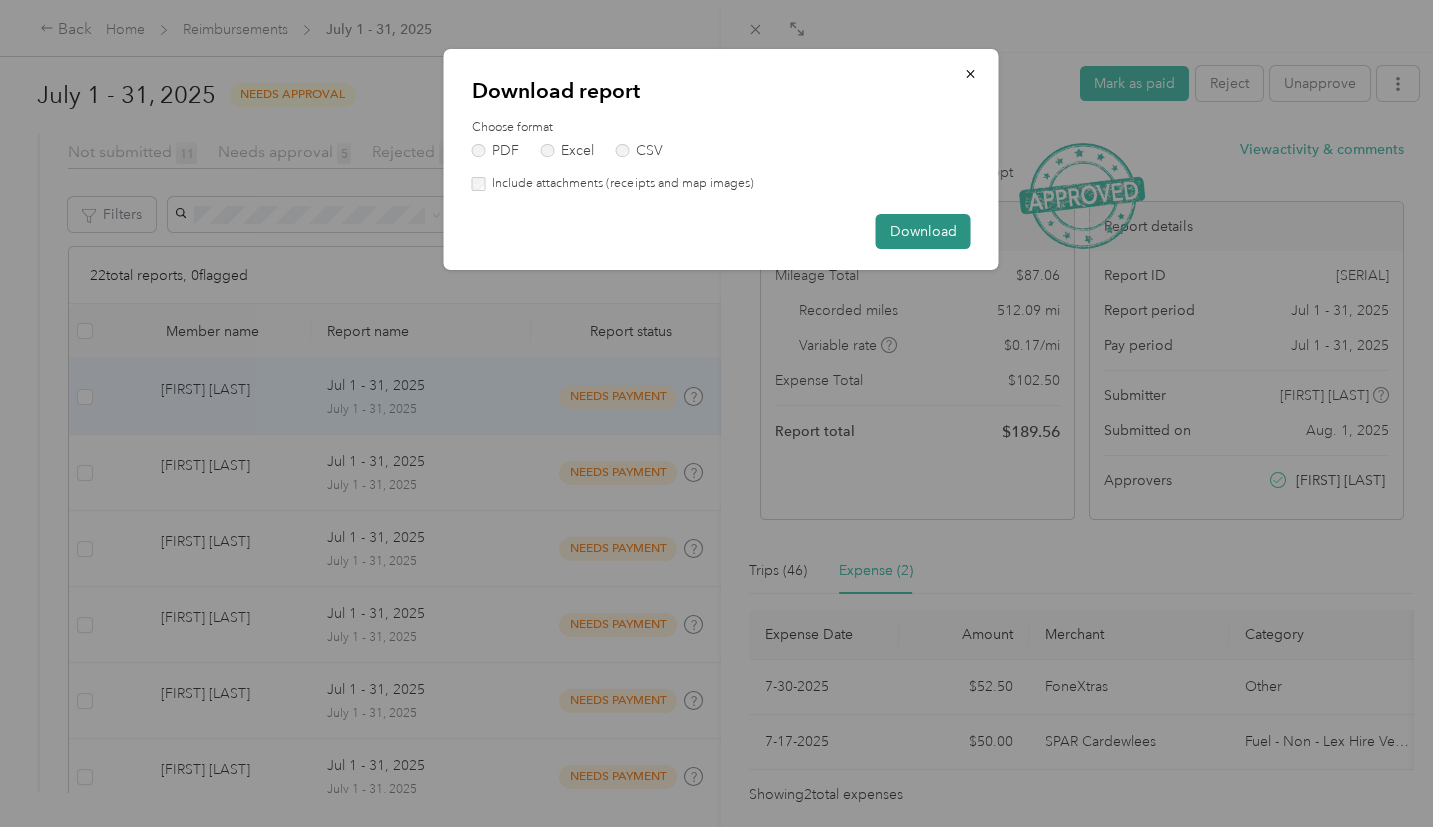 click on "Download" at bounding box center (923, 231) 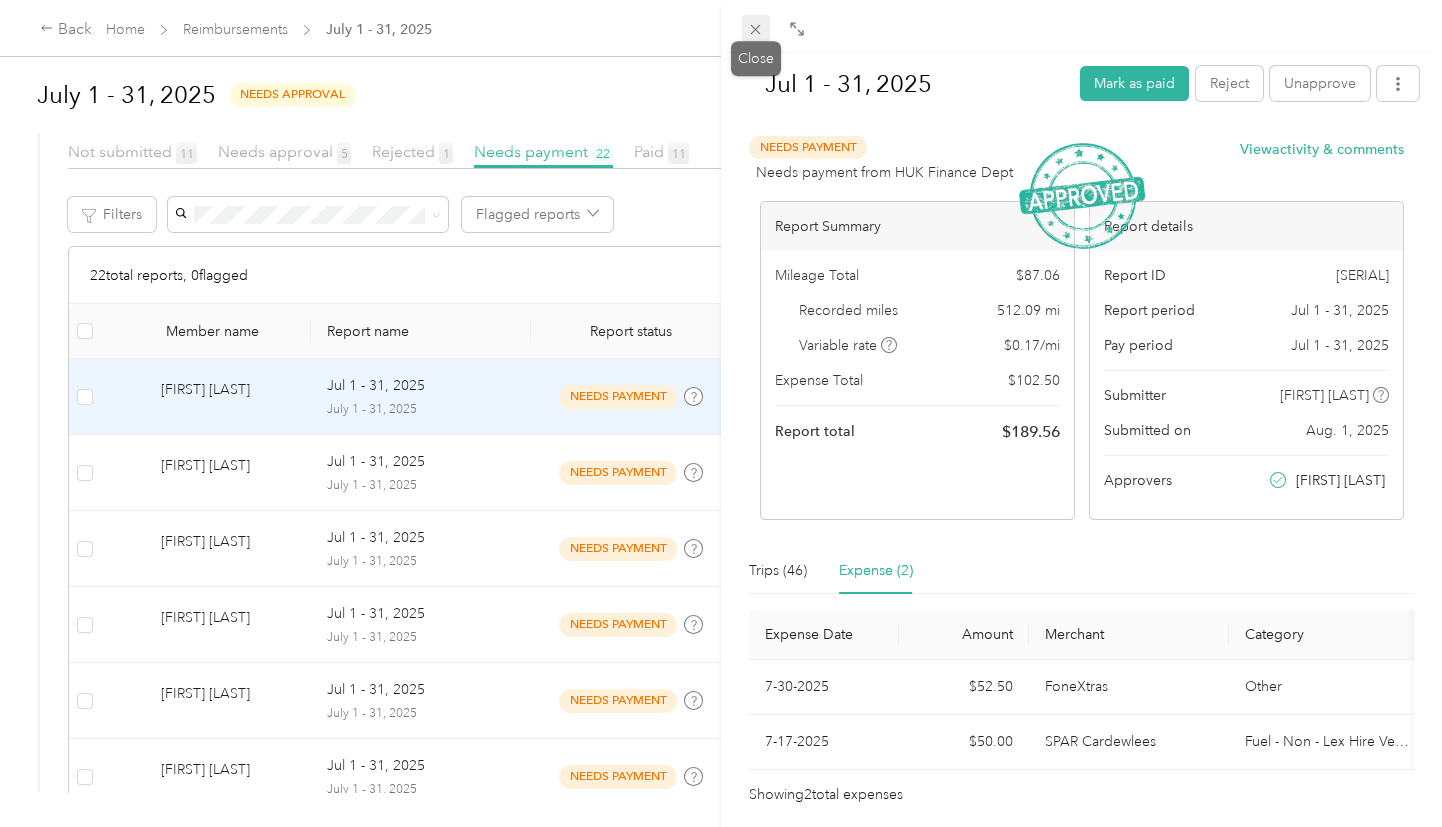 click 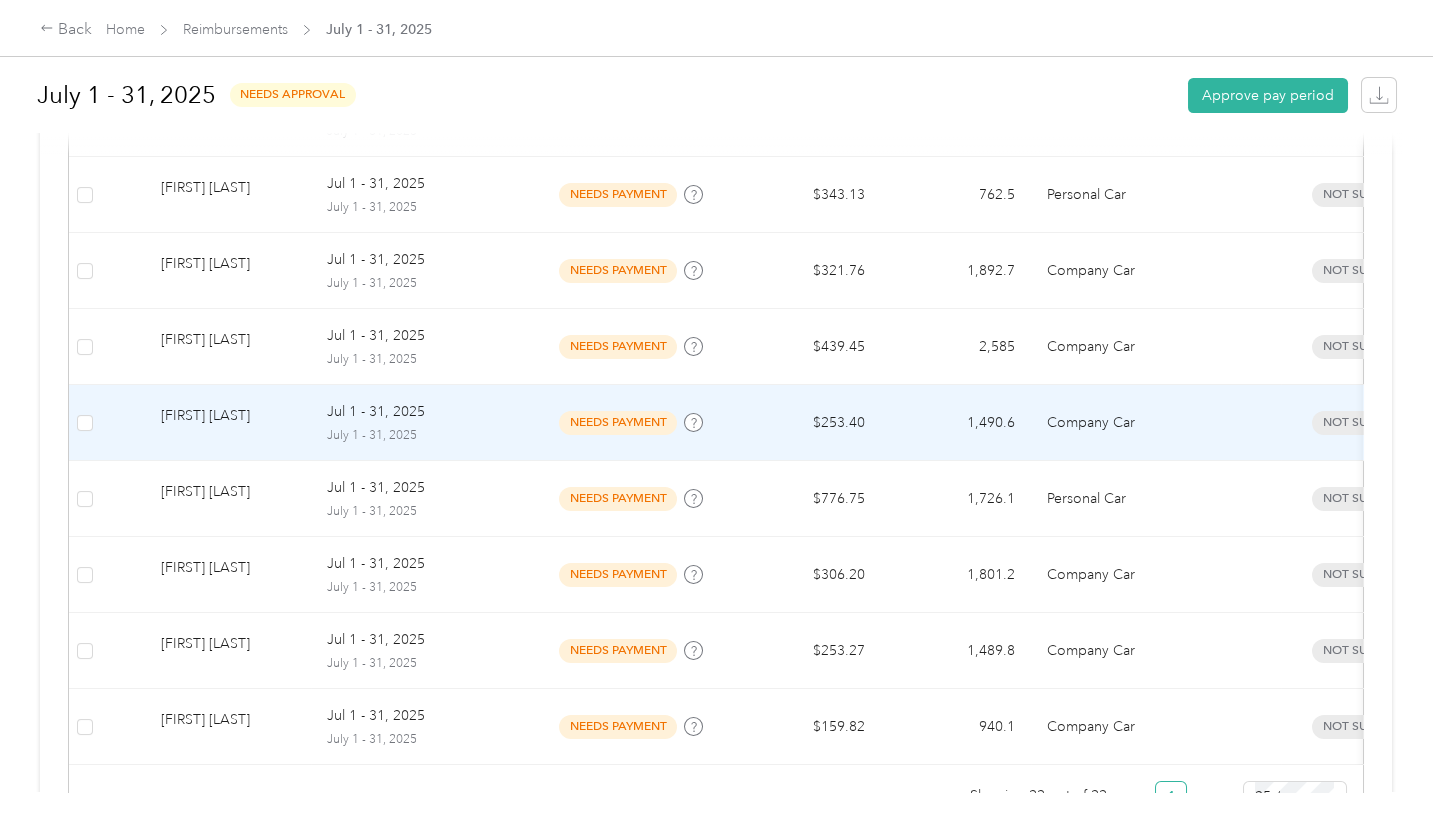 scroll, scrollTop: 1517, scrollLeft: 0, axis: vertical 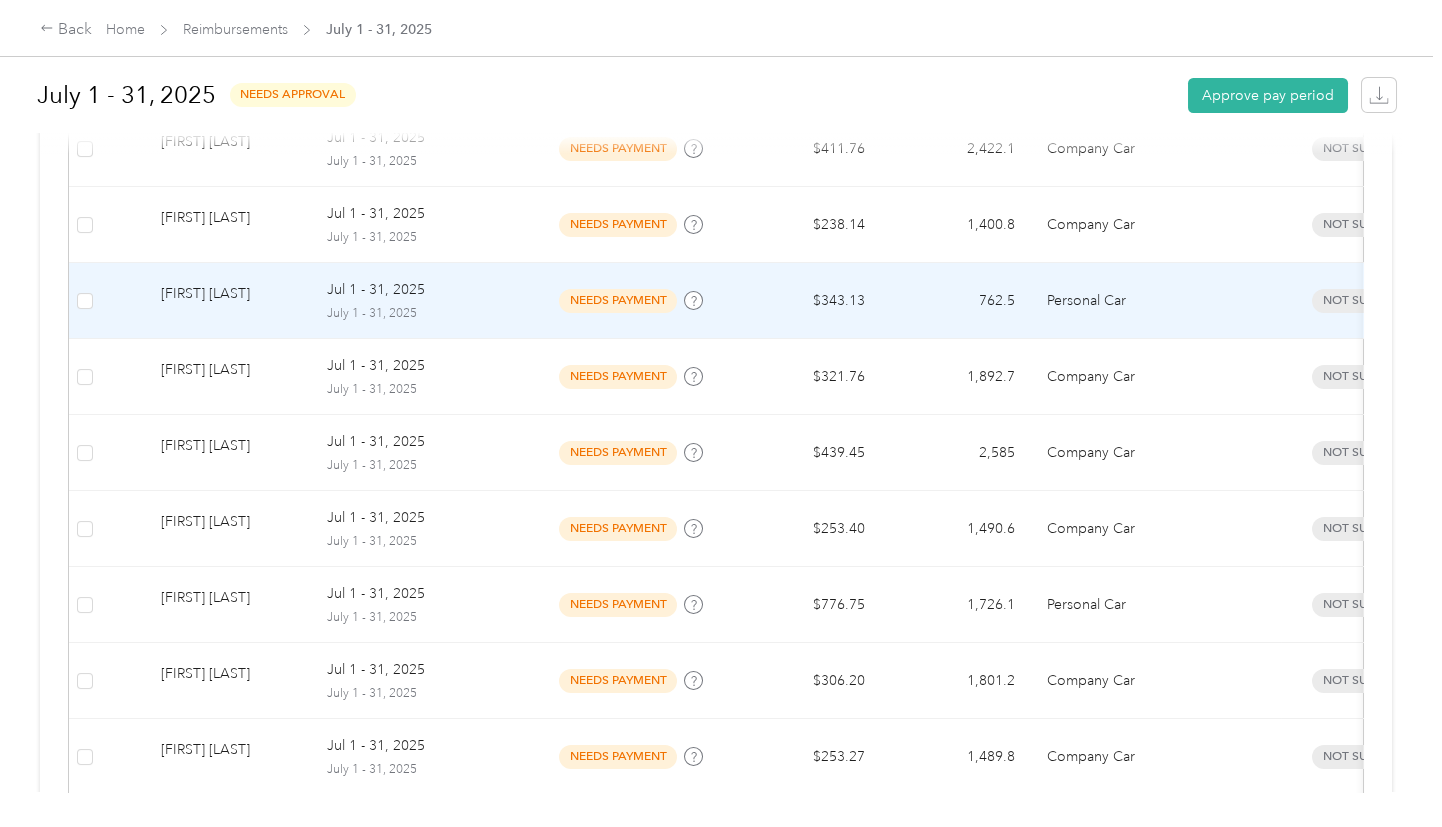 click on "needs payment" at bounding box center (618, 300) 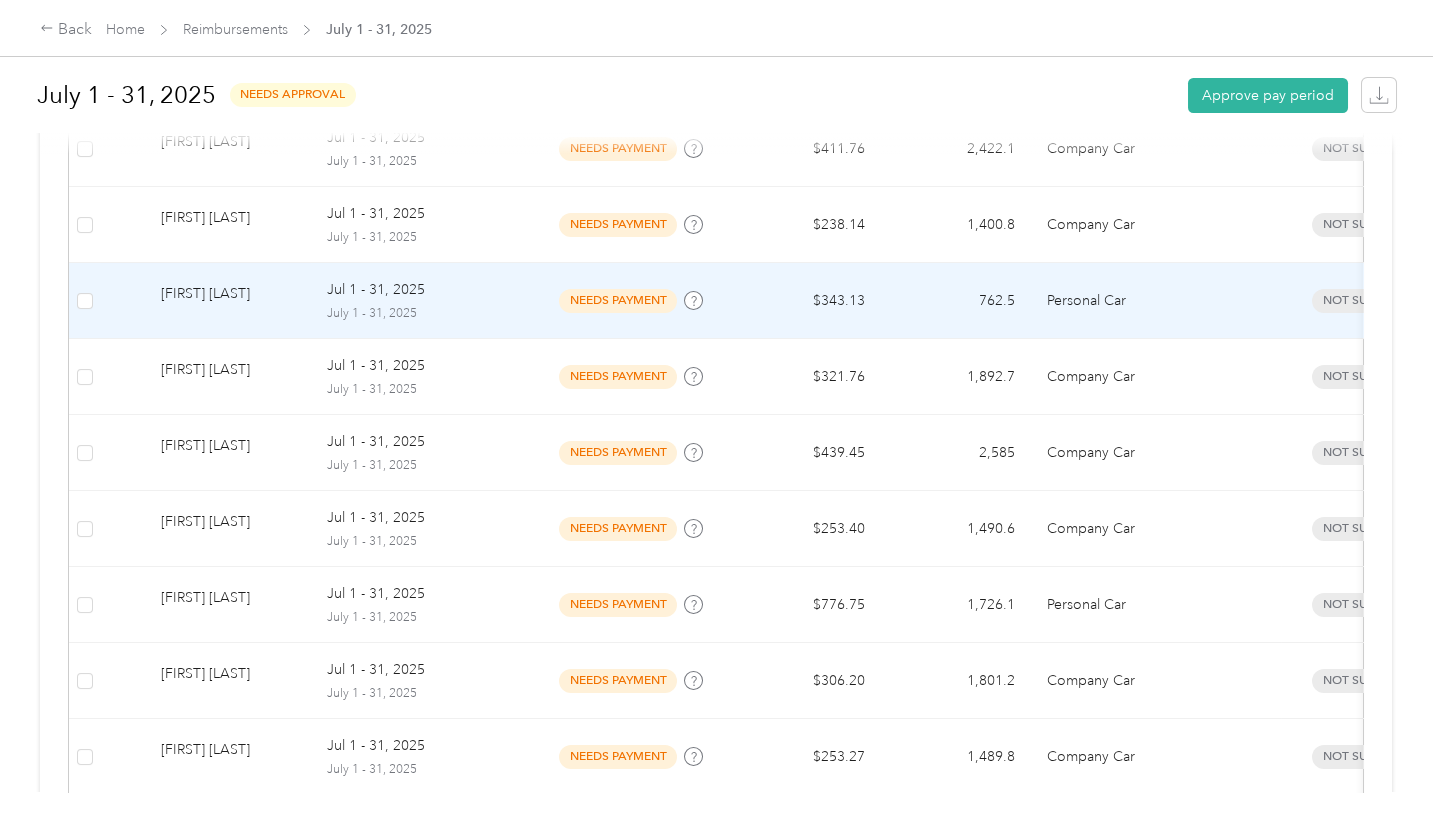 click at bounding box center (716, 827) 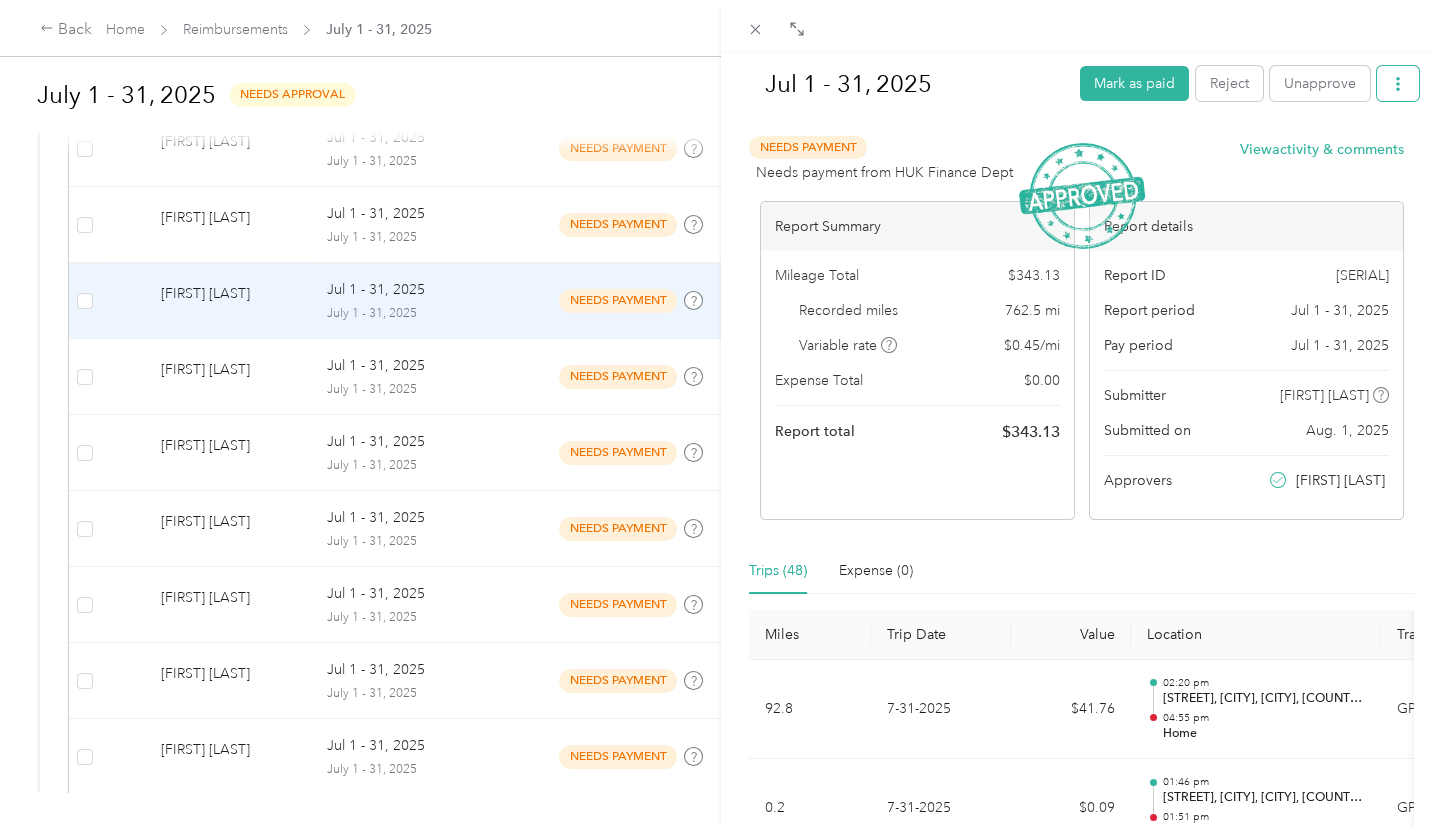 click 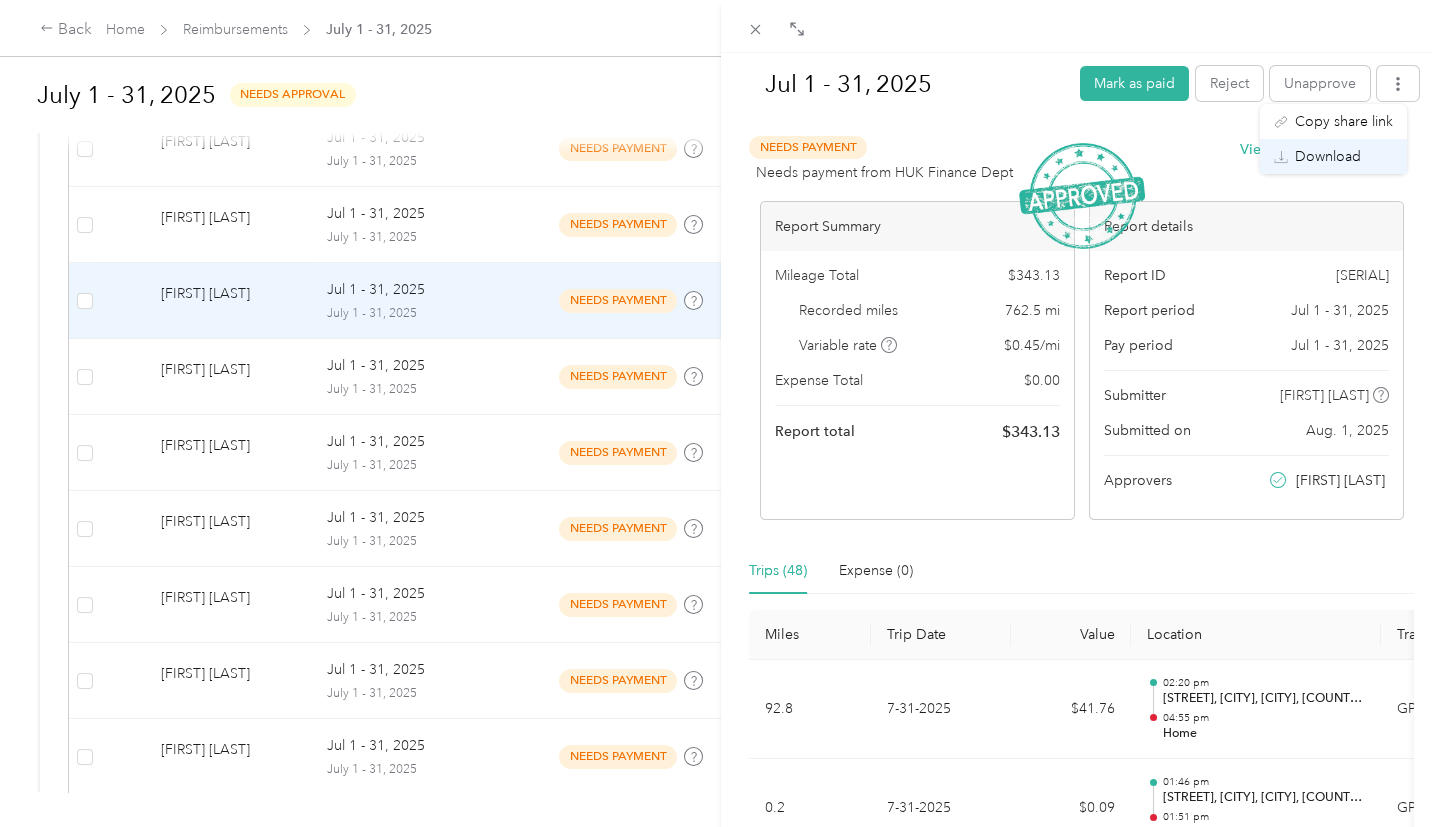 click 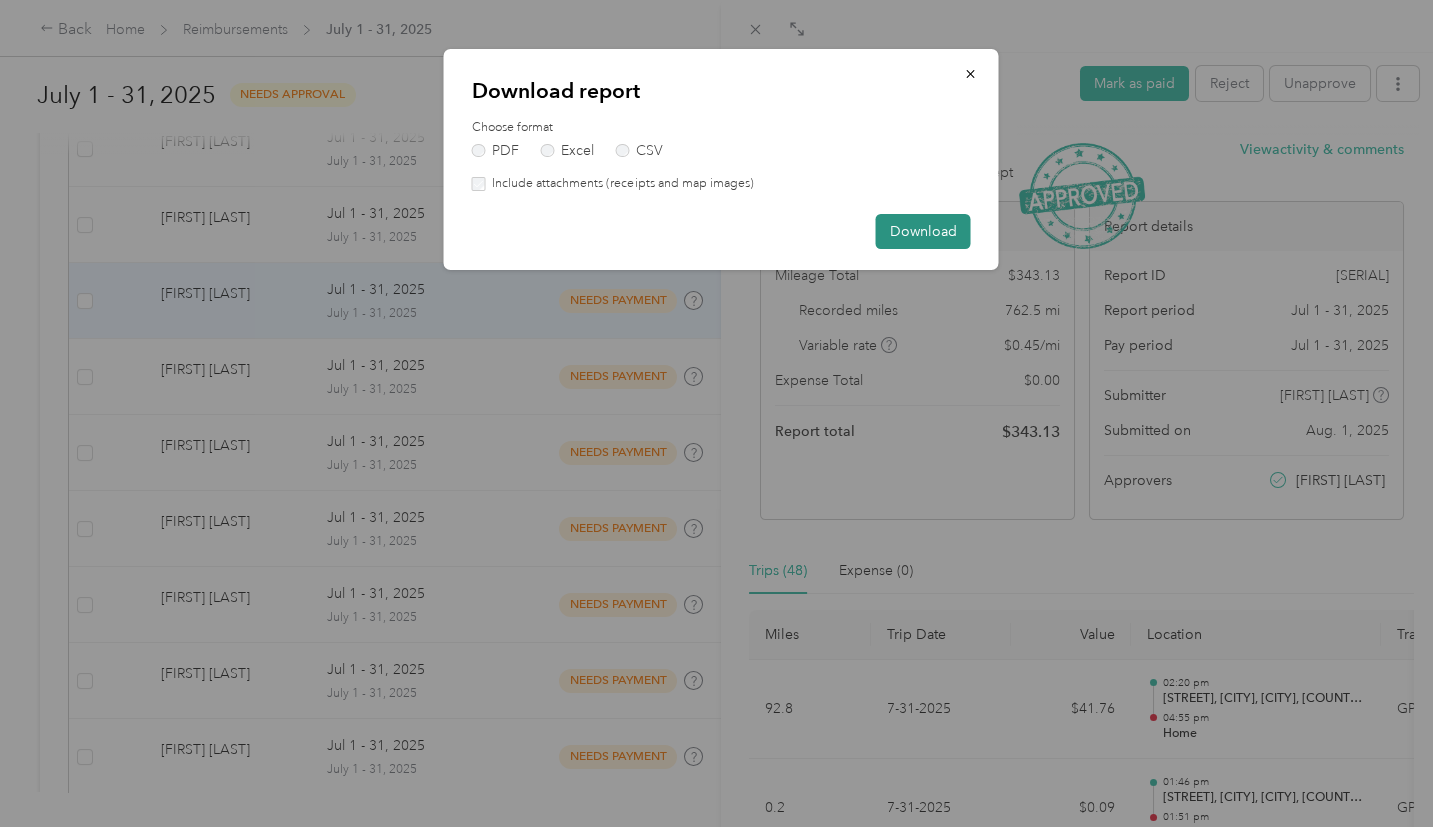 click on "Download" at bounding box center (923, 231) 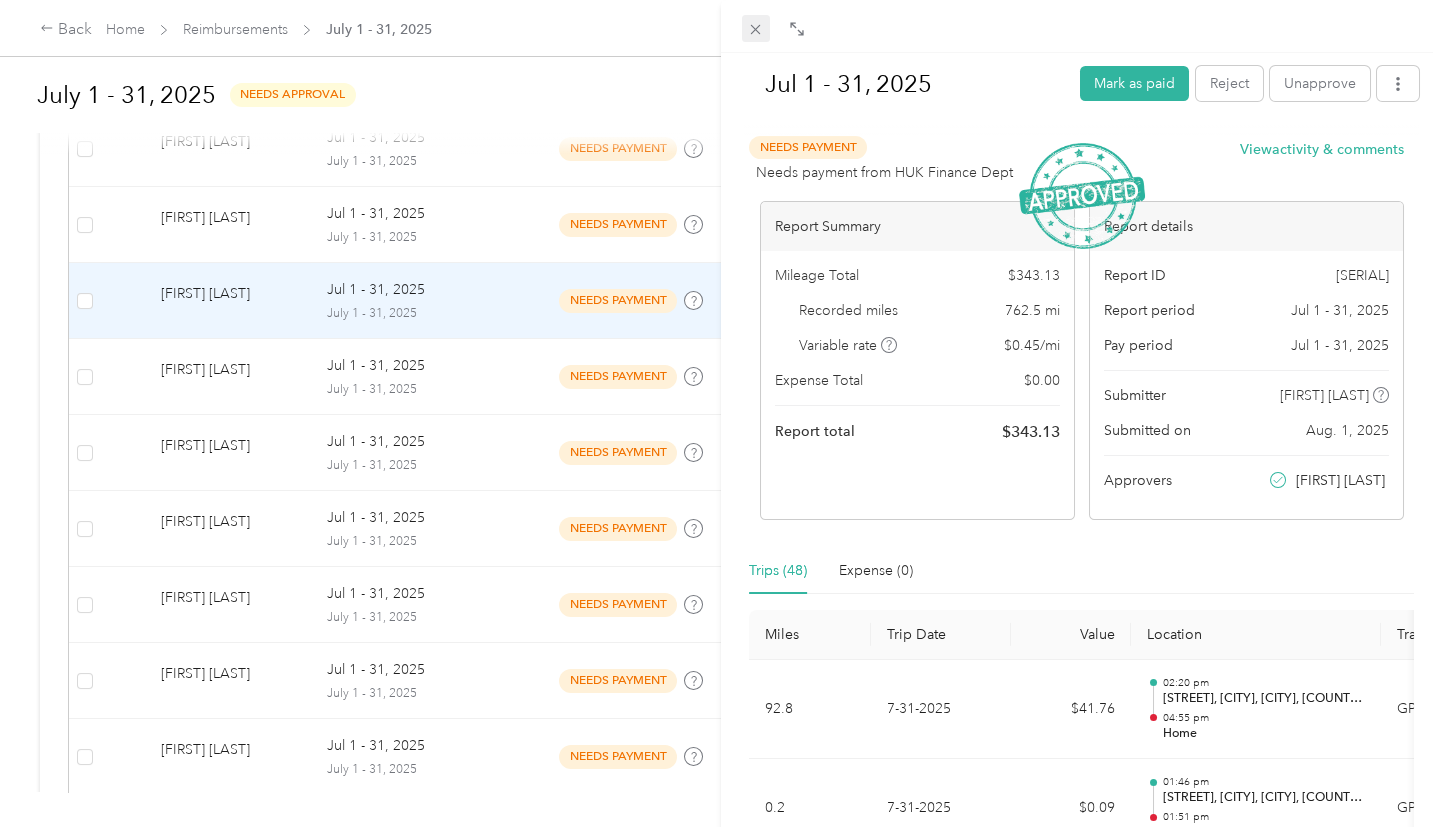 click 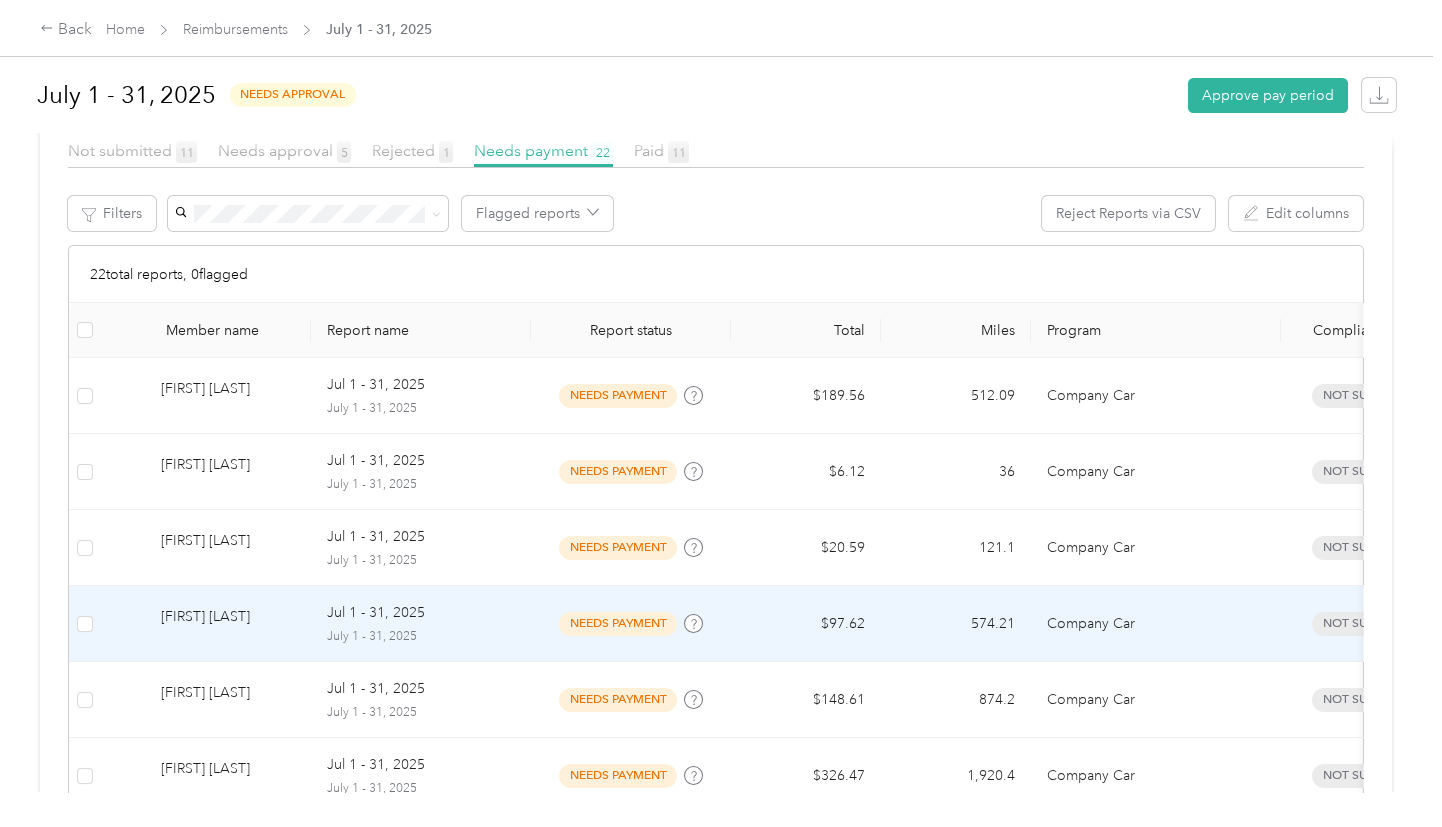 scroll, scrollTop: 357, scrollLeft: 0, axis: vertical 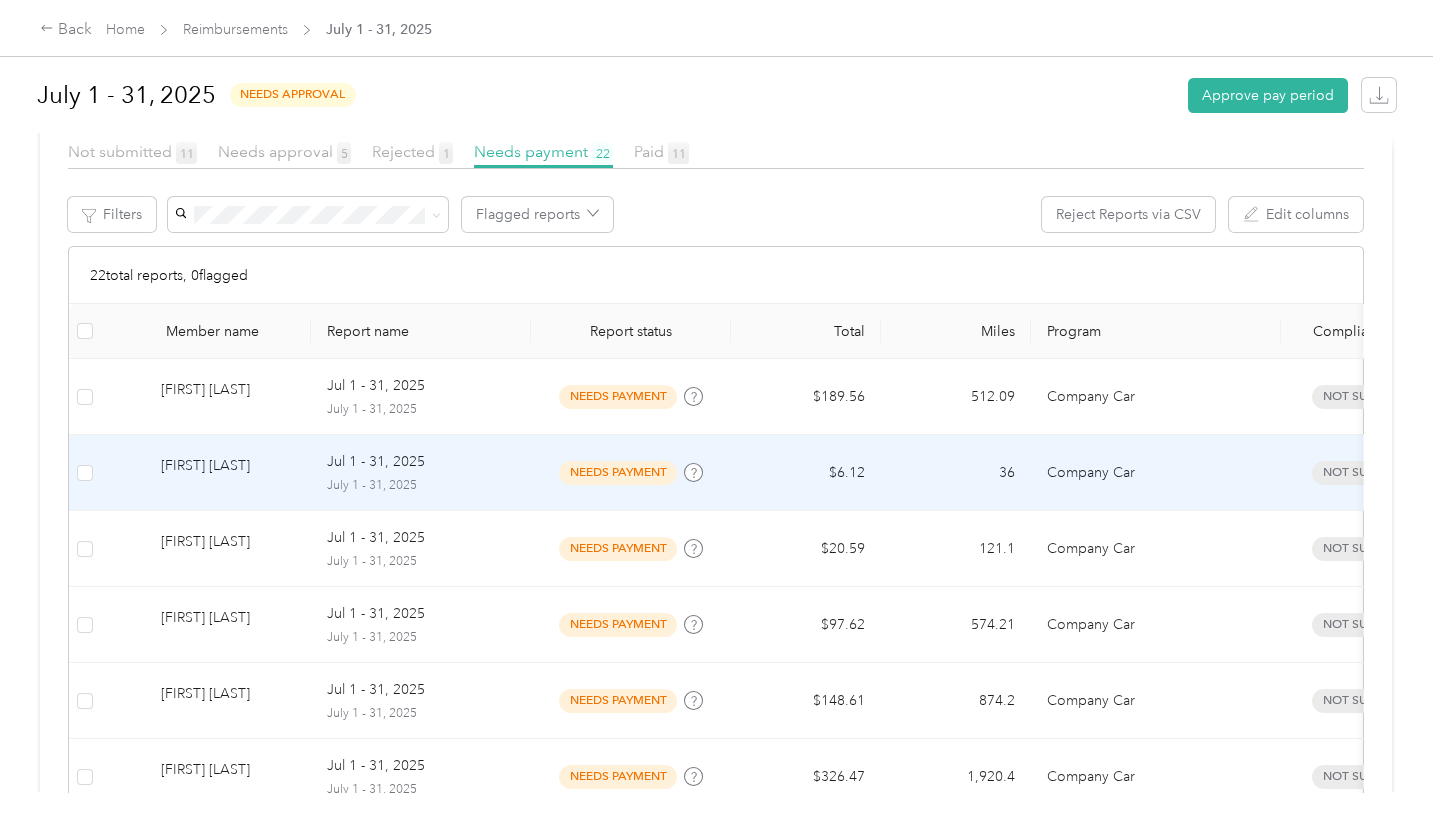 click on "needs payment" at bounding box center [618, 472] 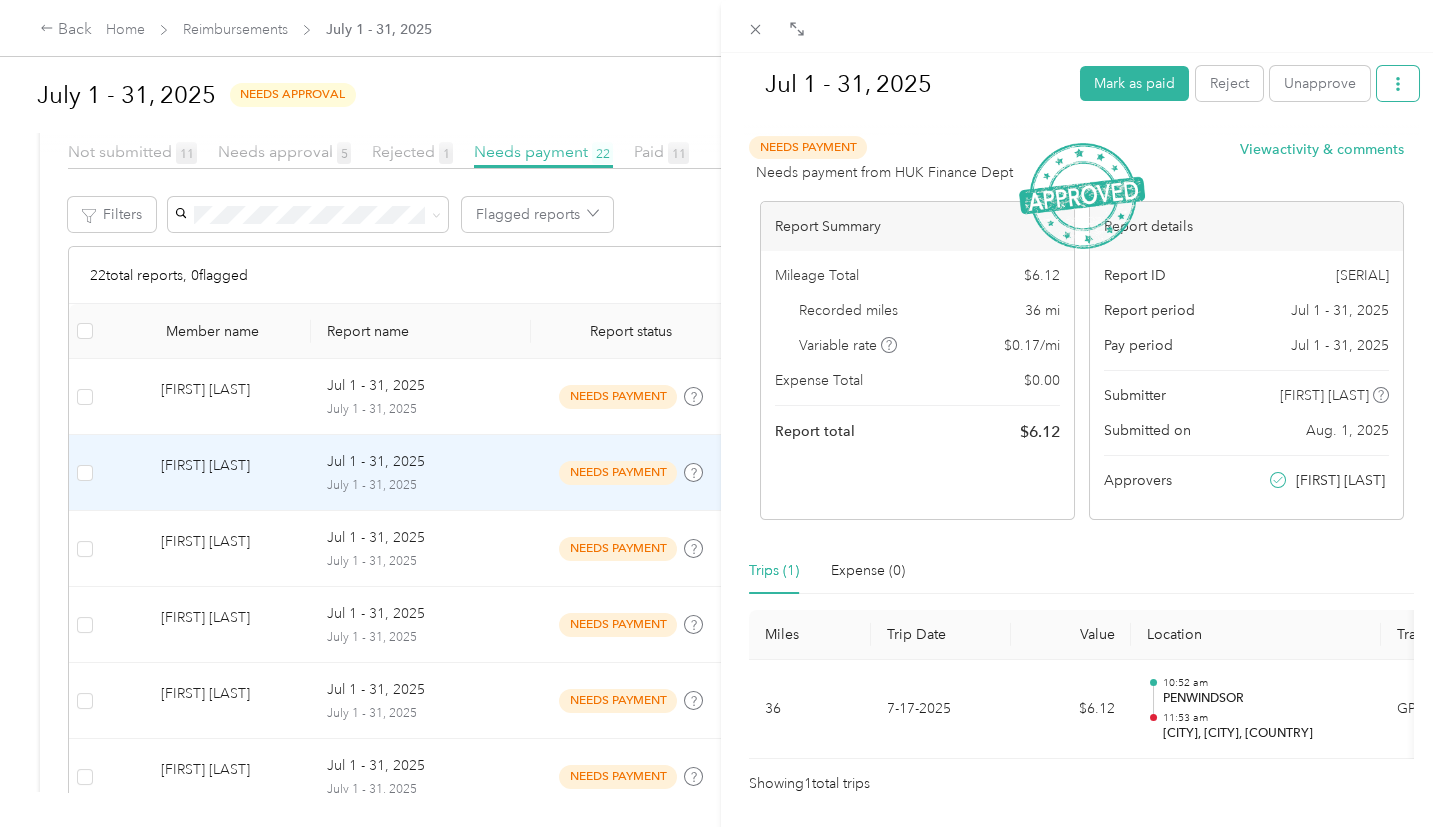 click 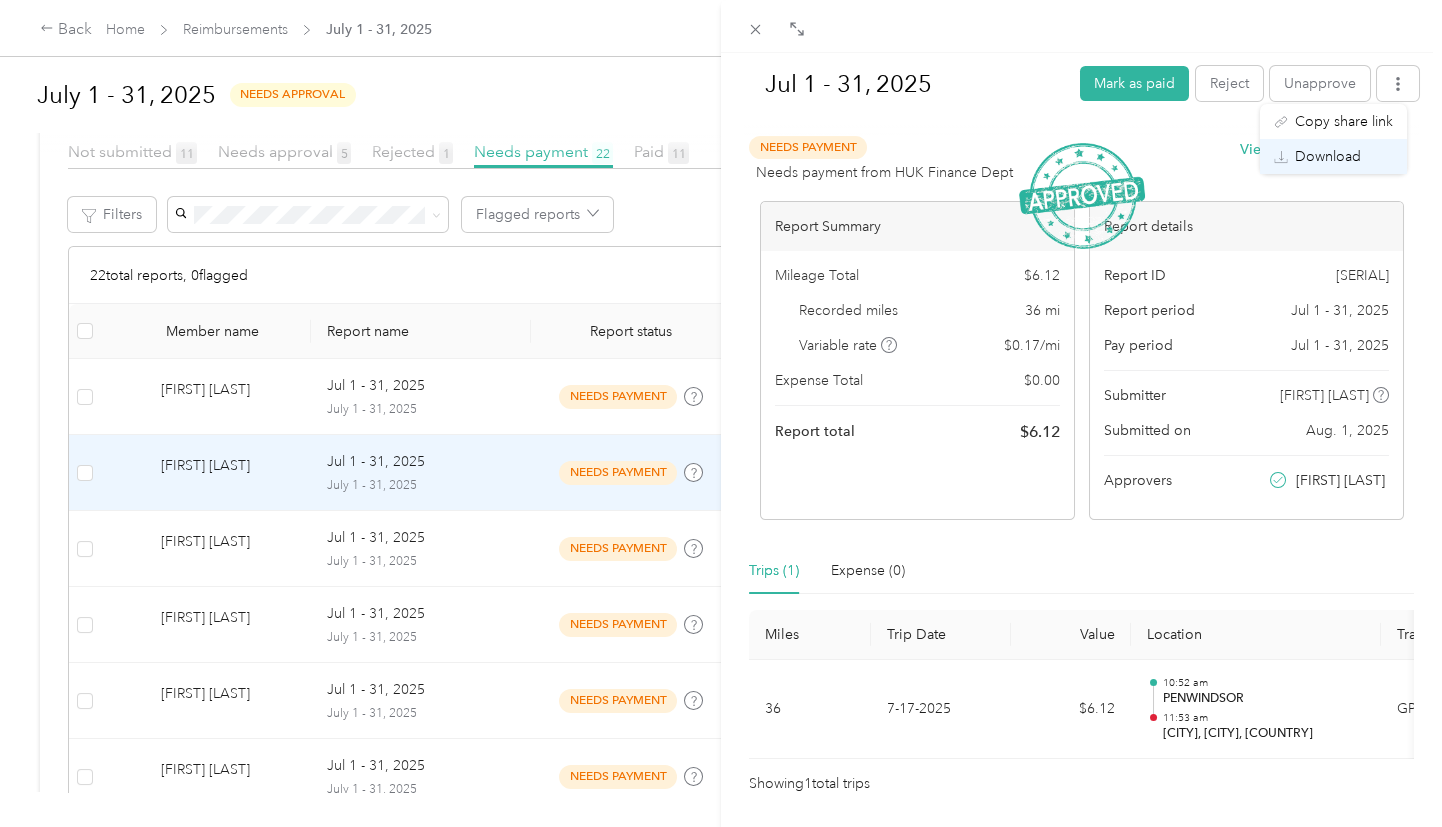 click on "Download" at bounding box center (1328, 156) 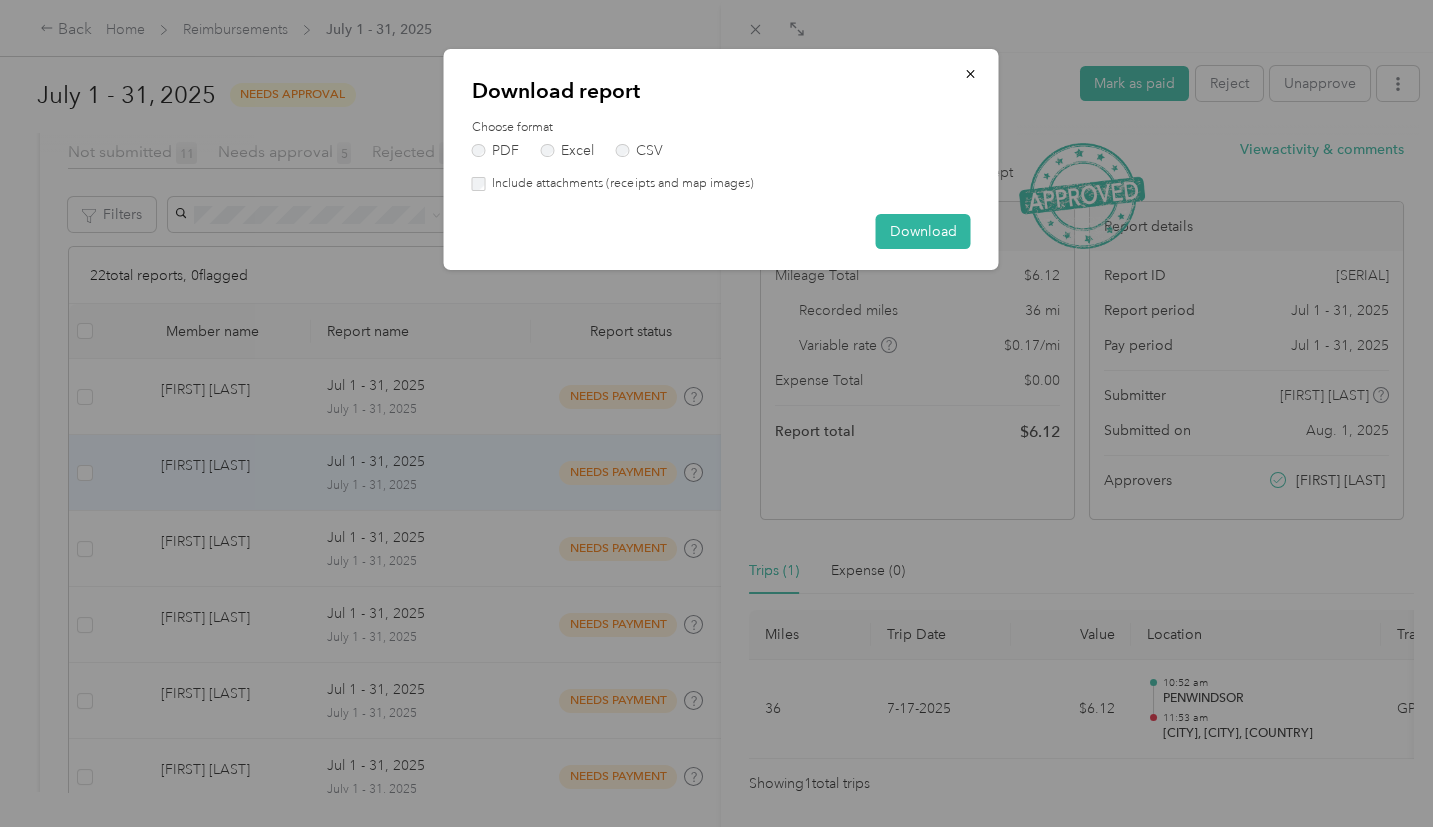 click on "Download report Choose format   PDF Excel CSV Include attachments (receipts and map images) Download" at bounding box center (721, 159) 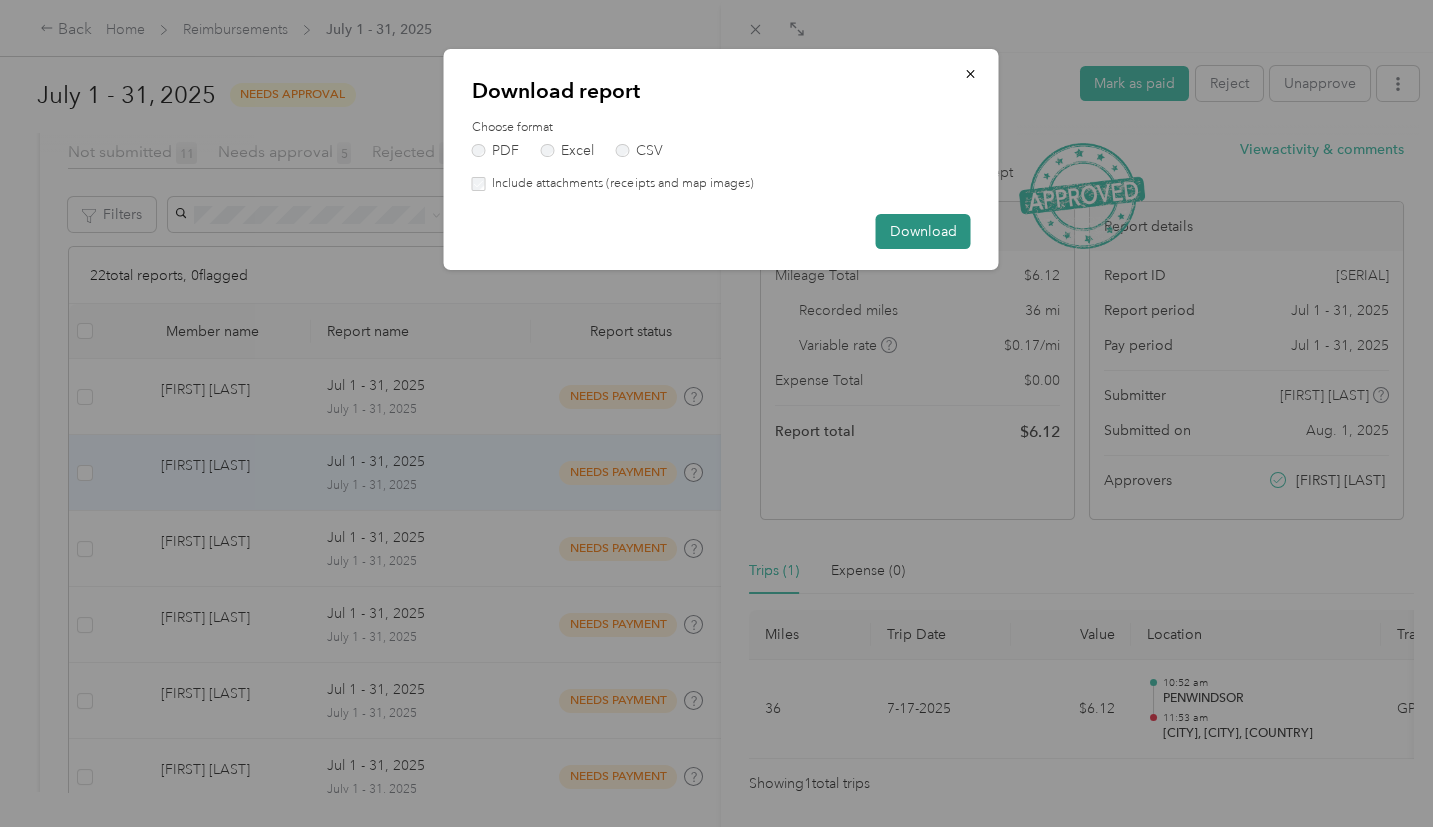 click on "Download" at bounding box center [923, 231] 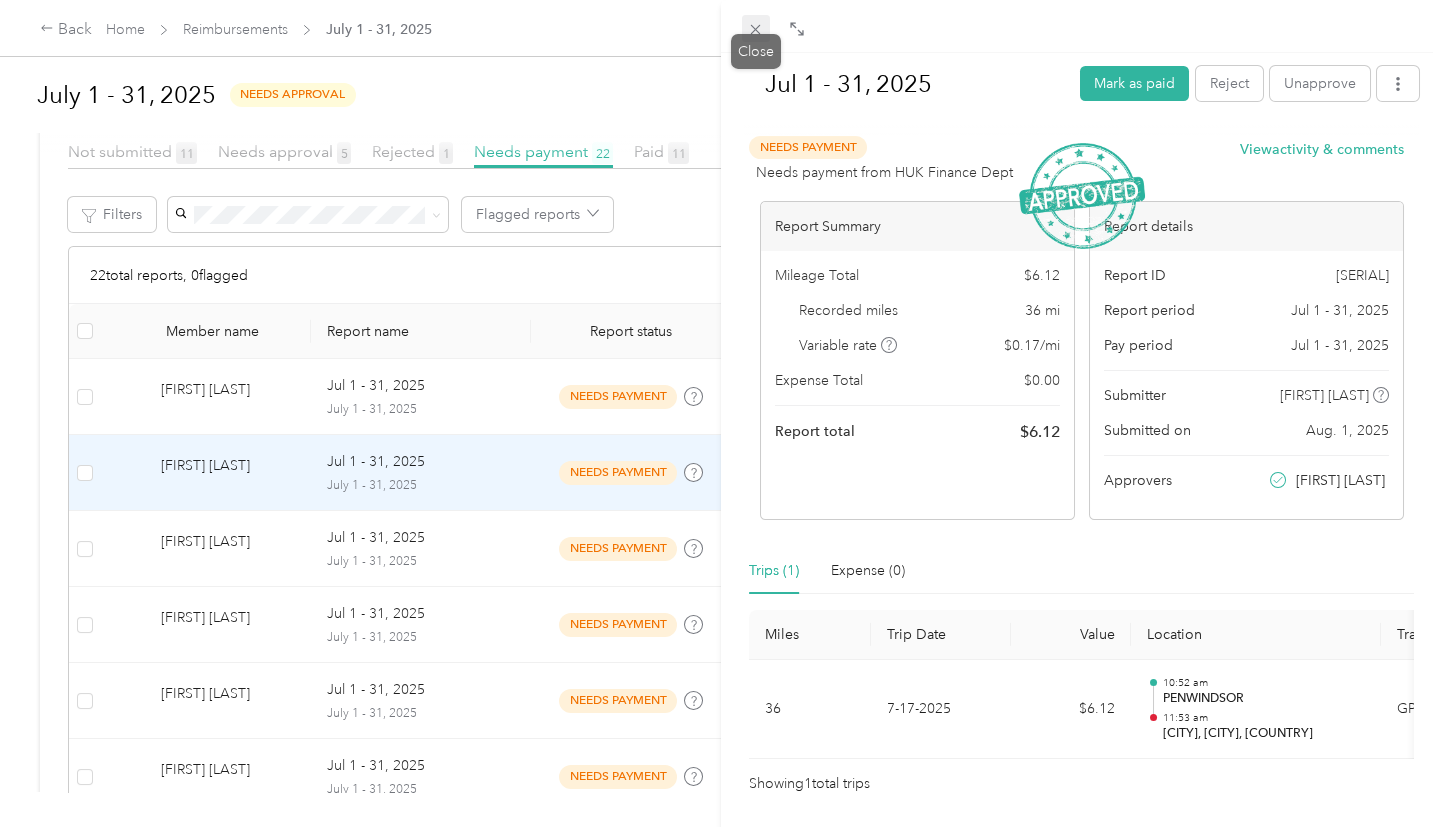 click 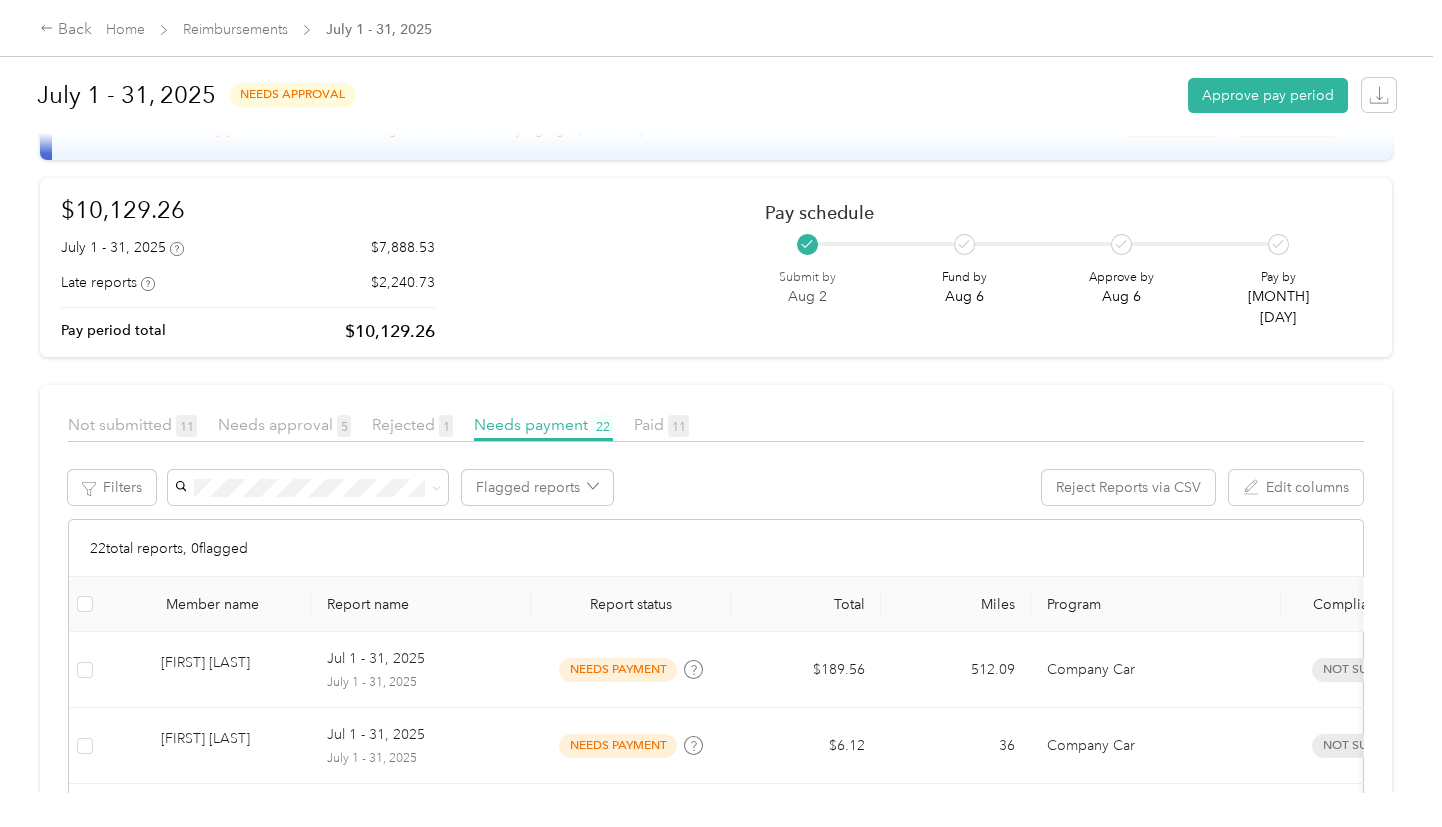 scroll, scrollTop: 0, scrollLeft: 0, axis: both 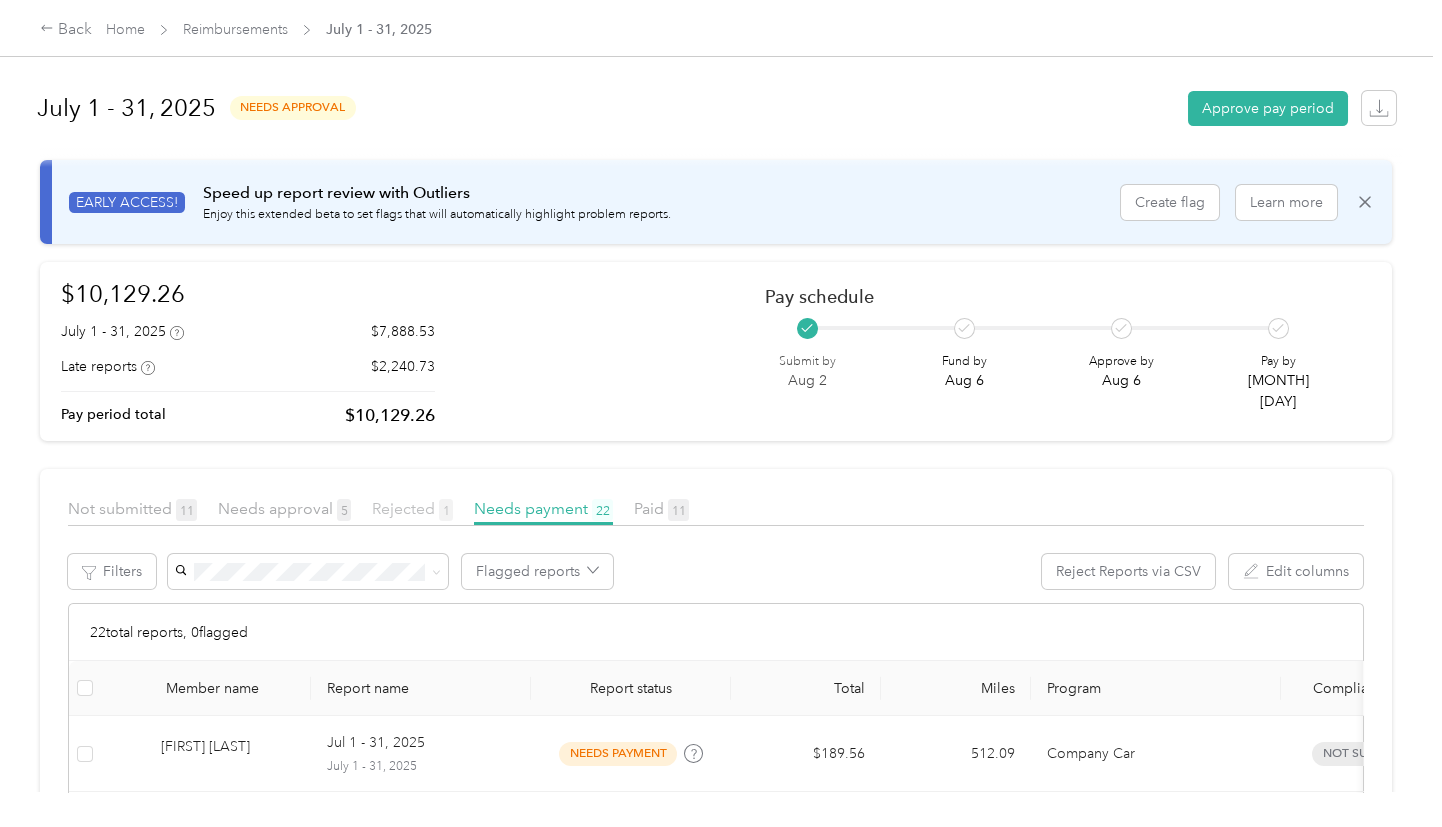 click on "Rejected   1" at bounding box center (412, 508) 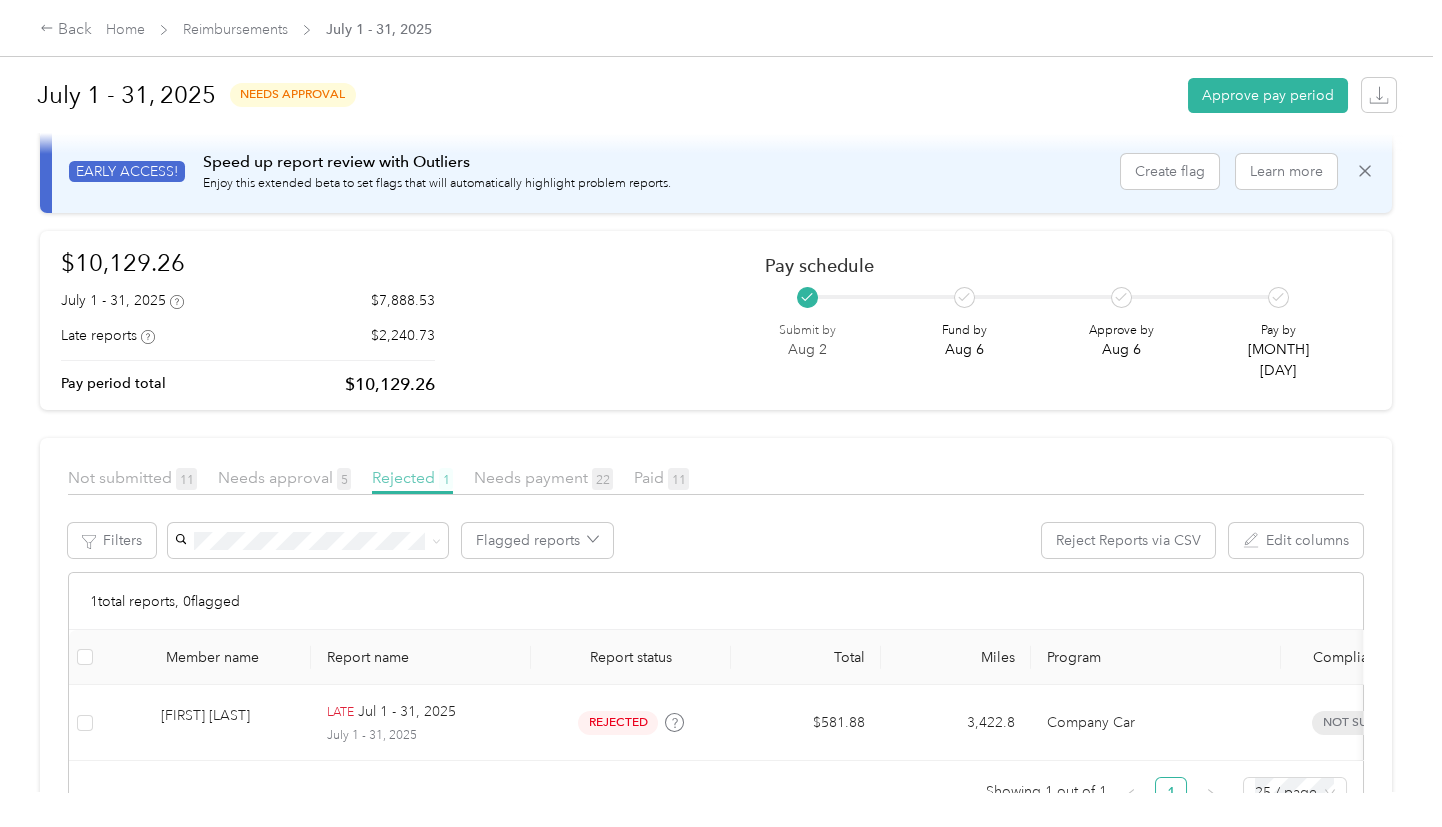 scroll, scrollTop: 0, scrollLeft: 0, axis: both 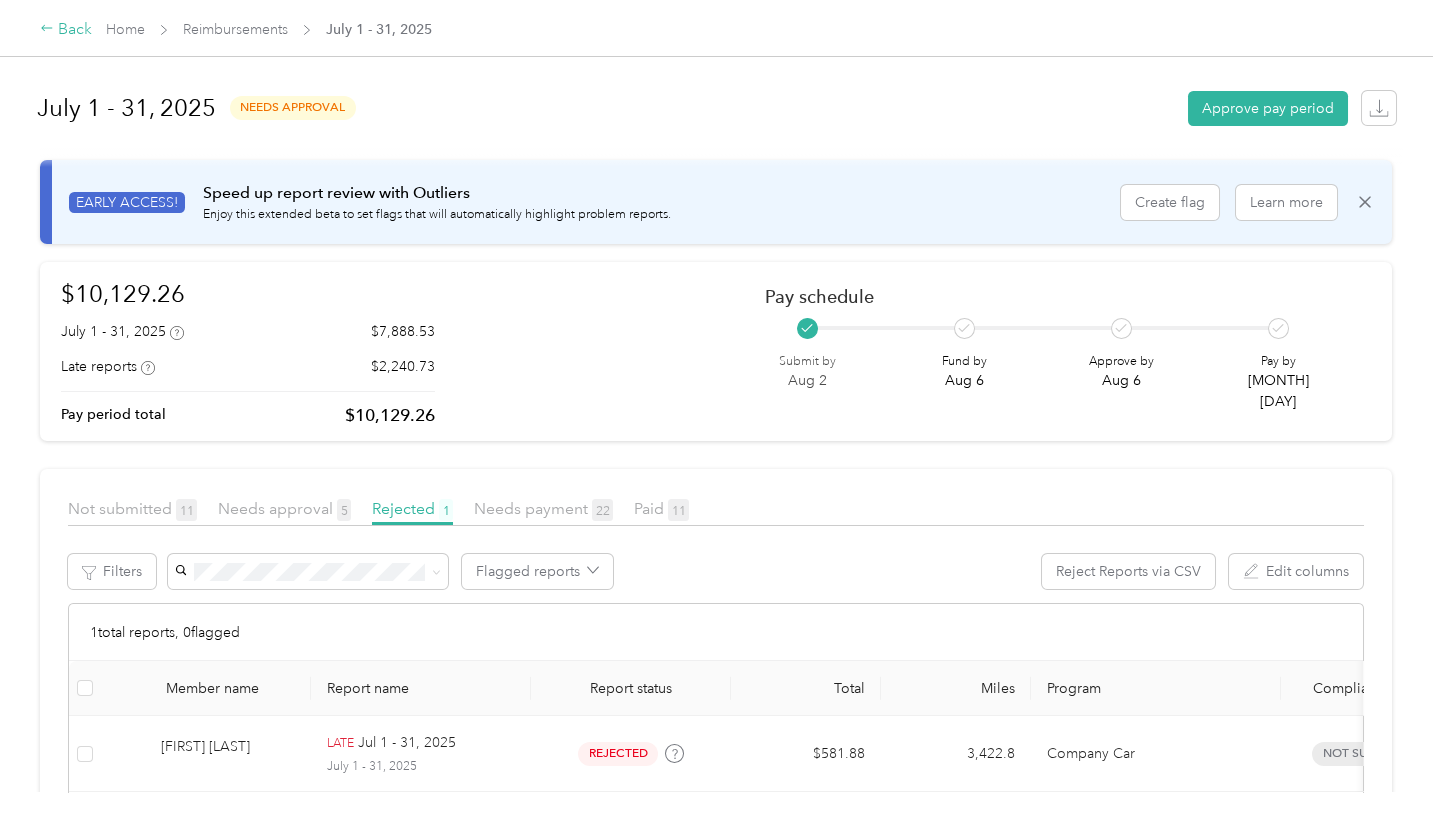 click on "Back" at bounding box center [66, 30] 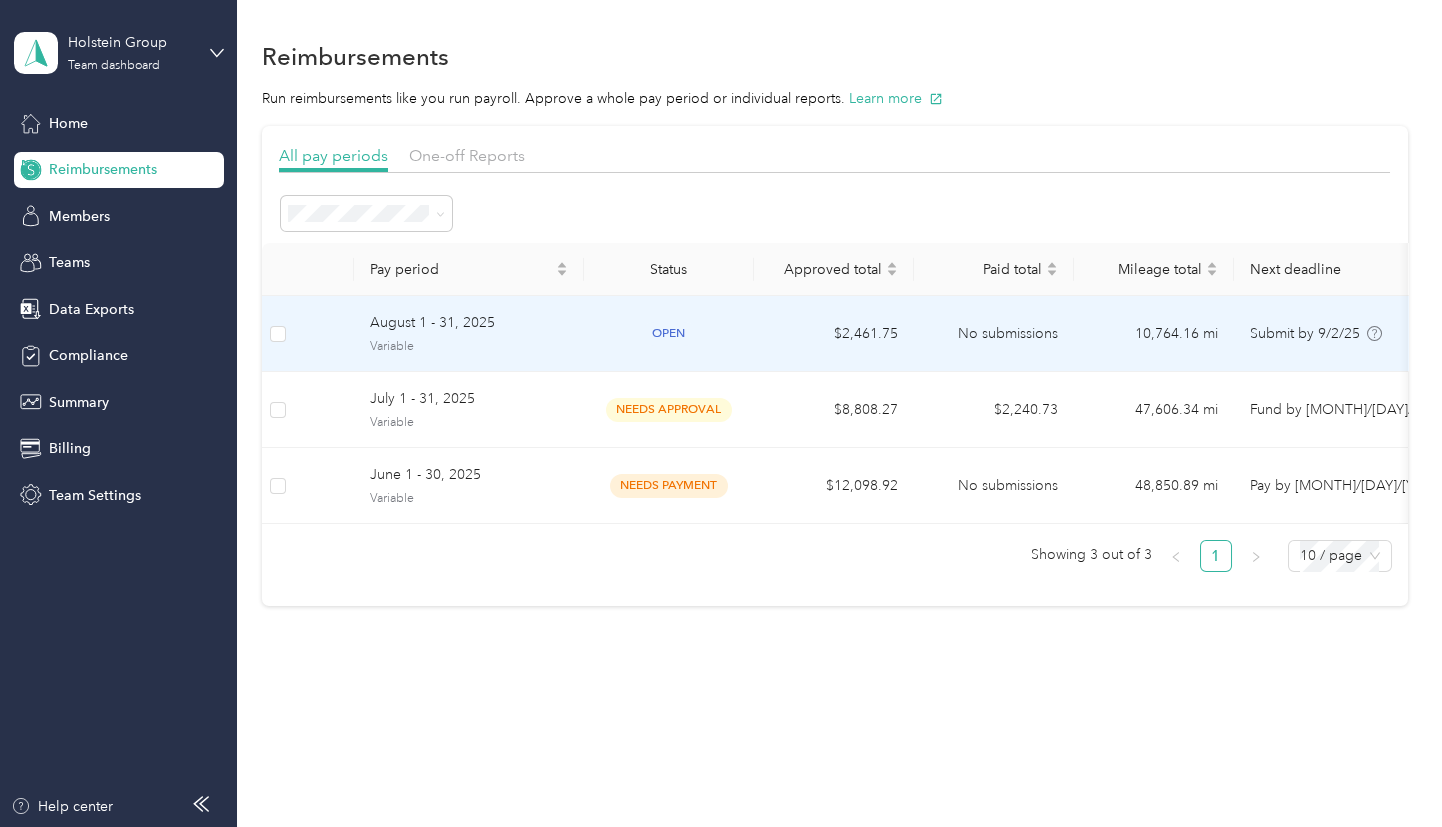 click on "$2,461.75" at bounding box center (834, 334) 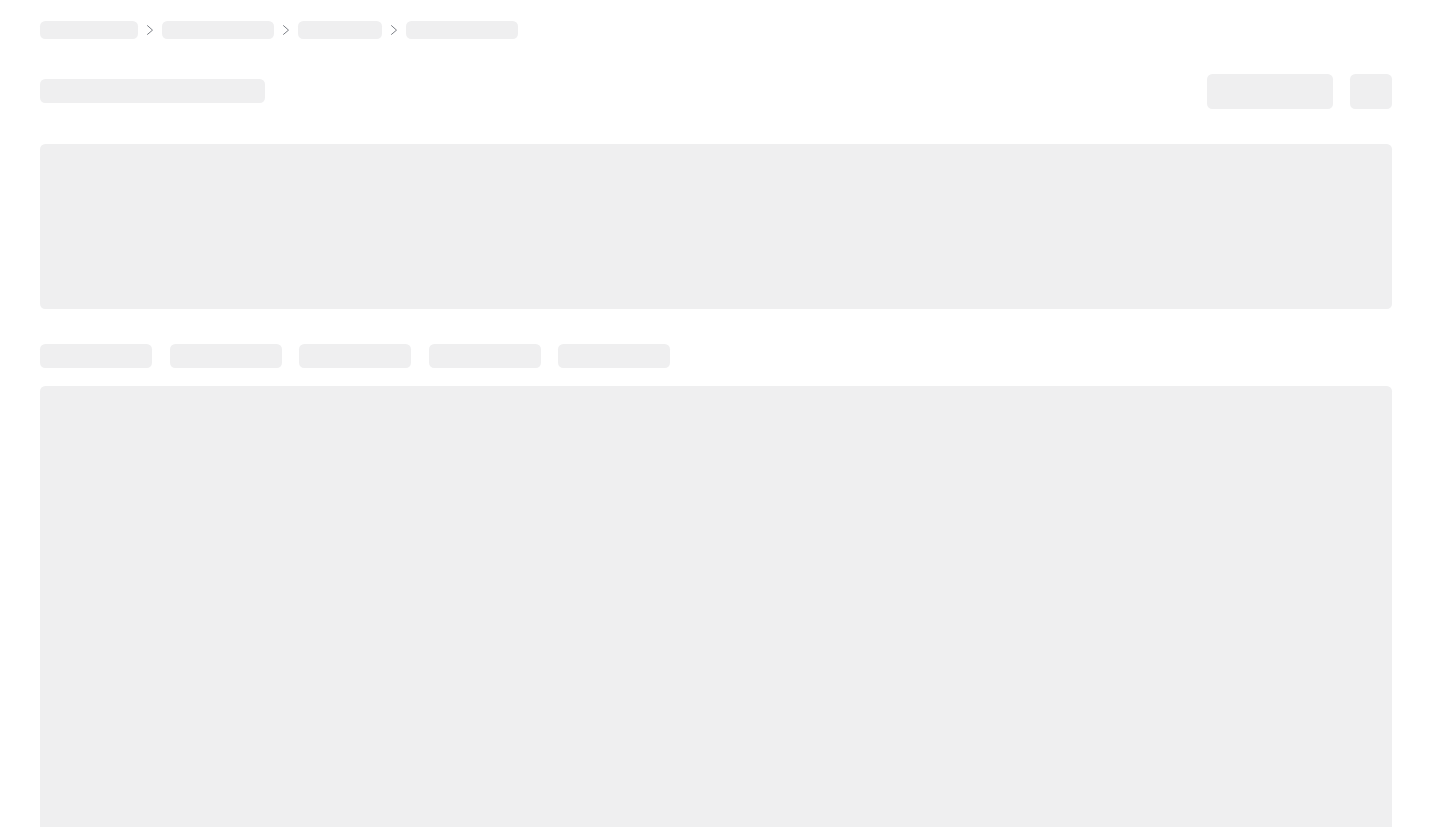 click at bounding box center (716, 451) 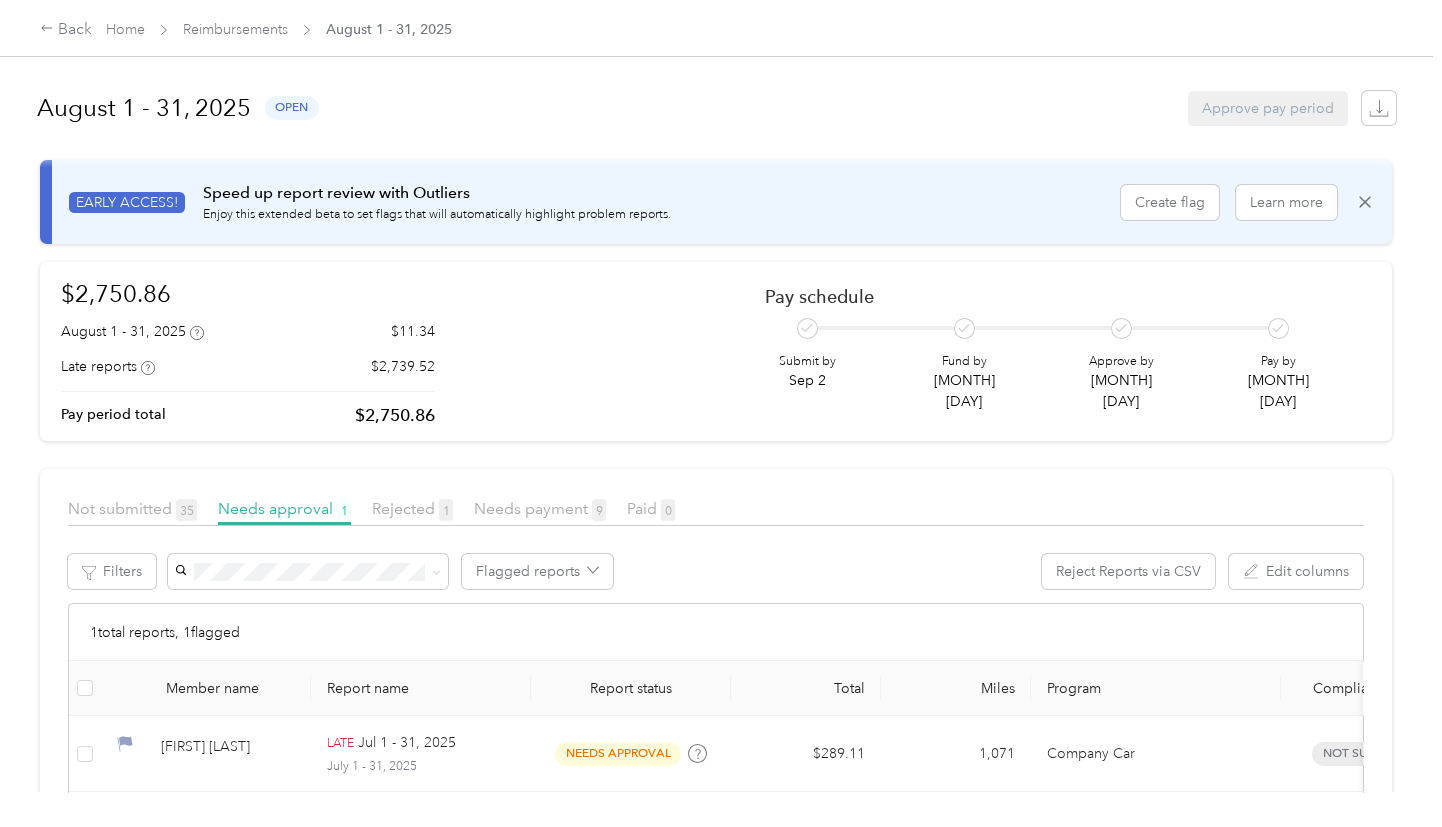 scroll, scrollTop: 119, scrollLeft: 0, axis: vertical 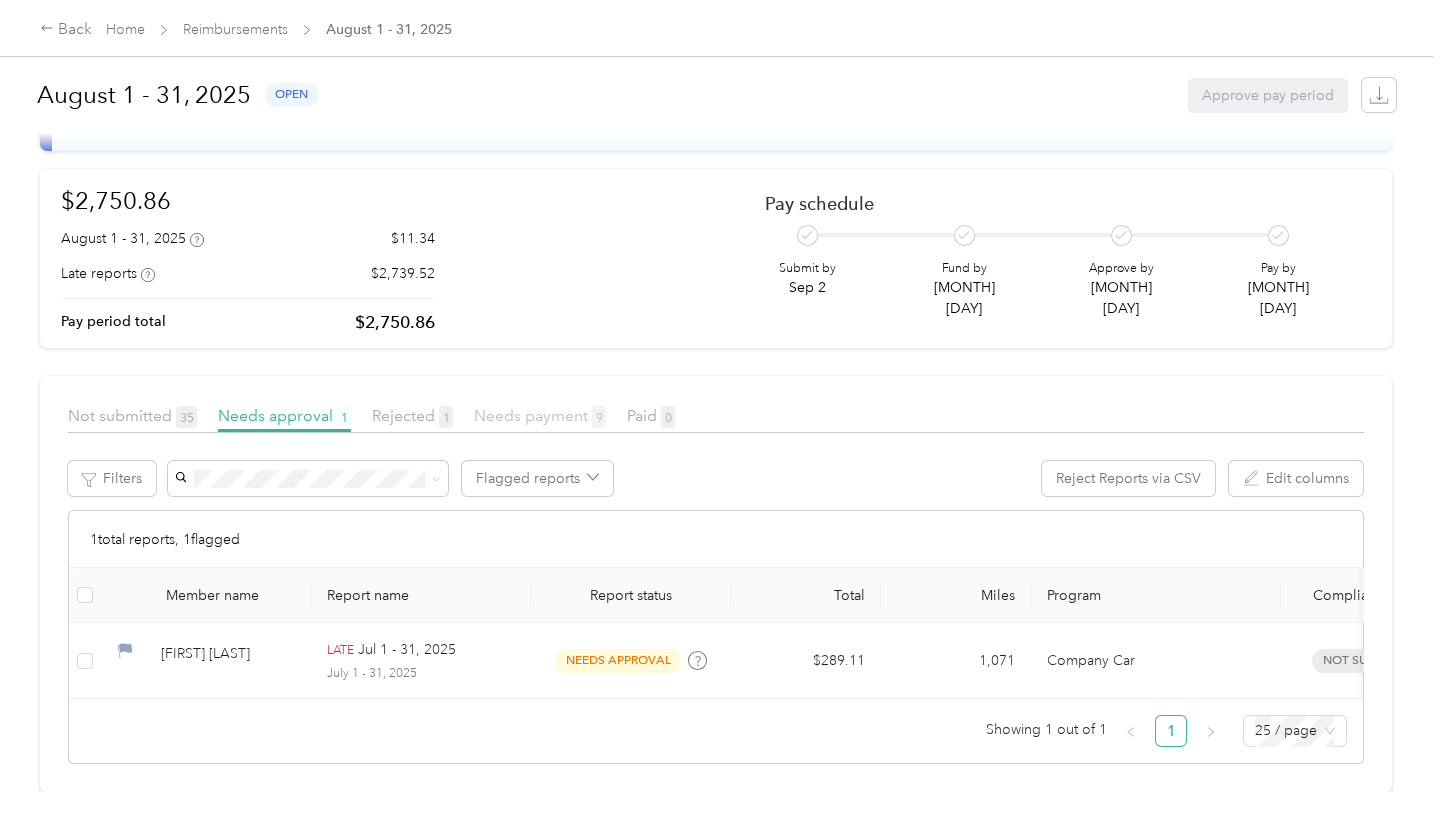 click on "Needs payment   9" at bounding box center [540, 415] 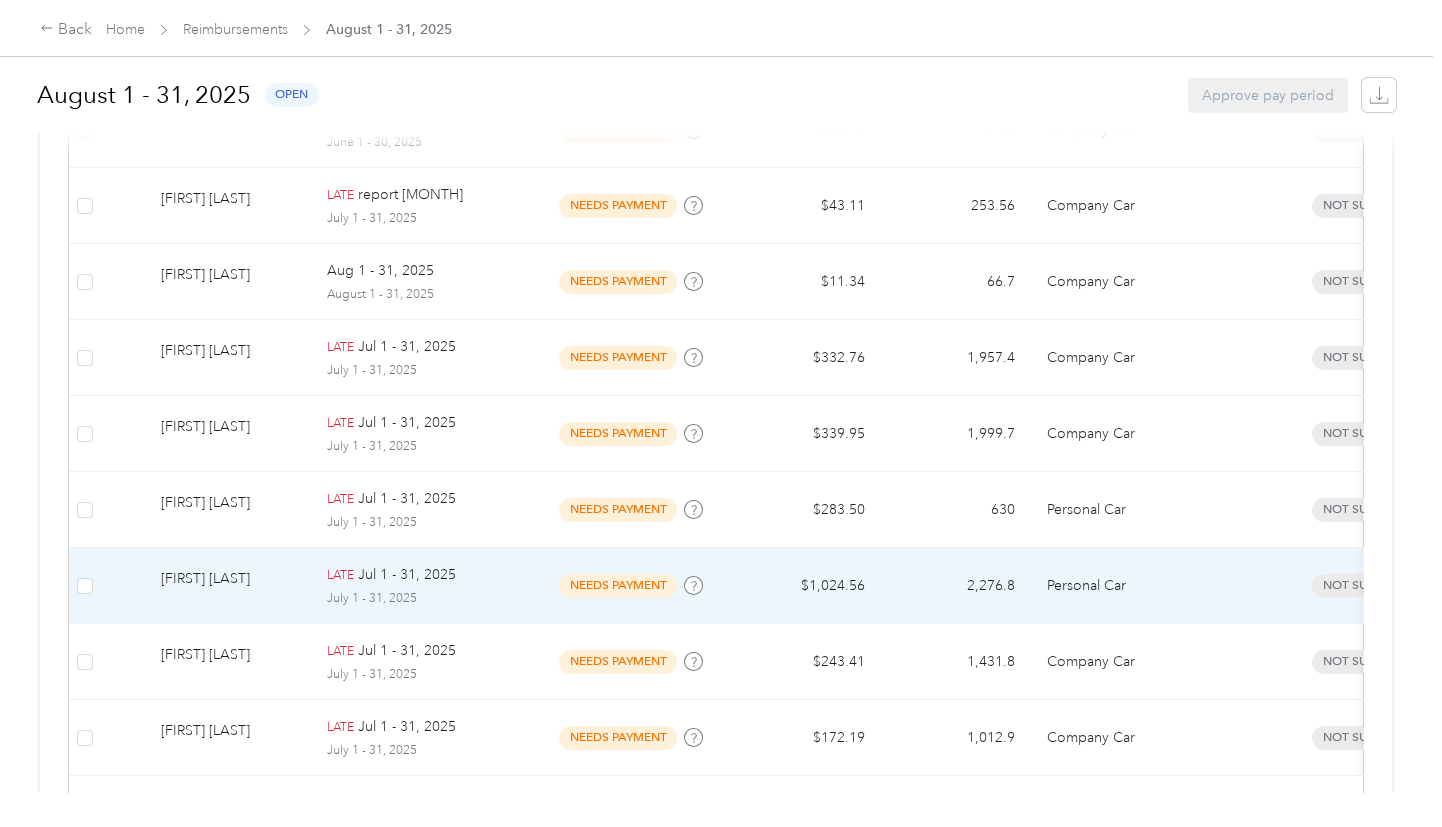 scroll, scrollTop: 458, scrollLeft: 0, axis: vertical 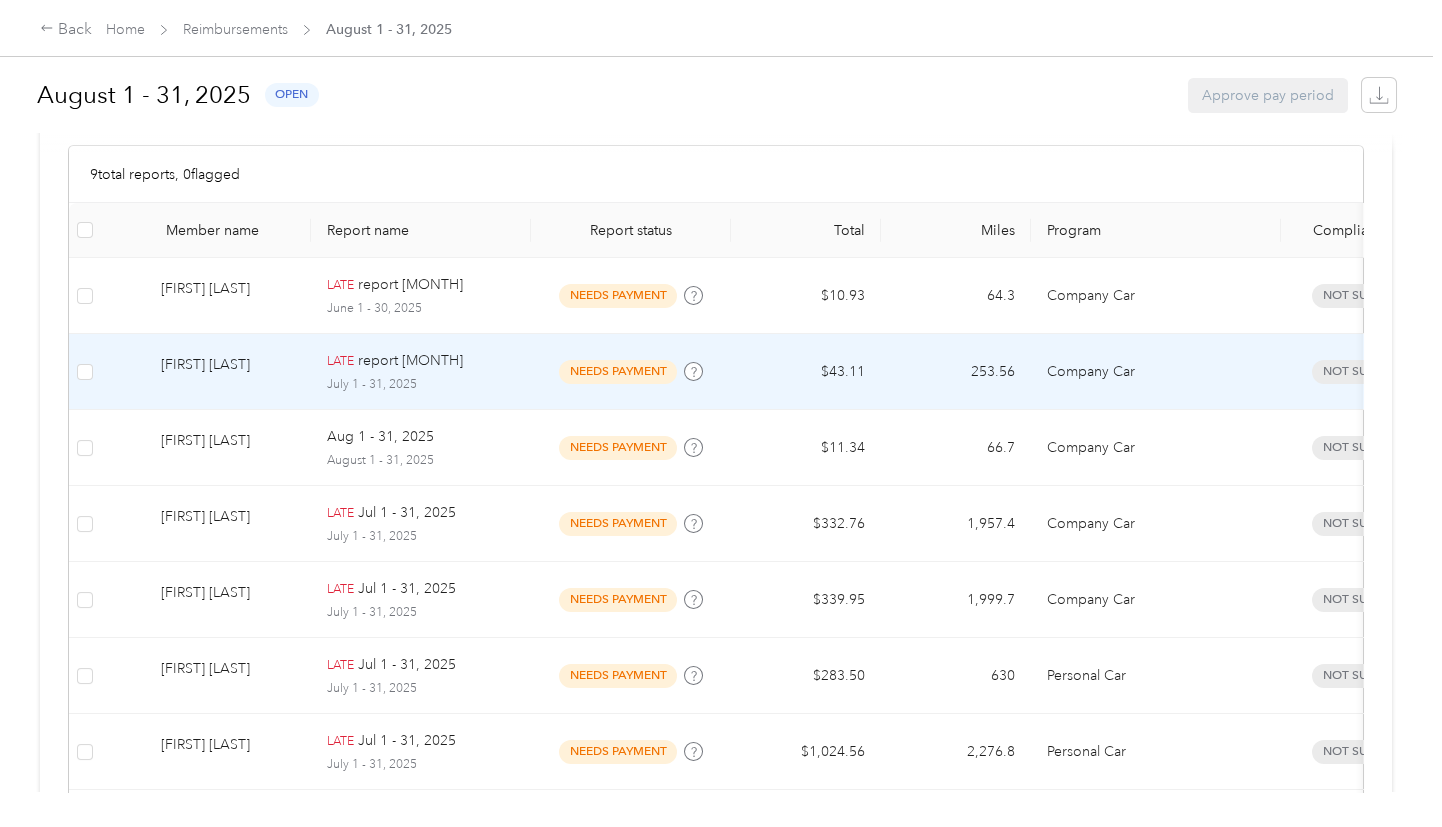 click on "needs payment" at bounding box center (618, 371) 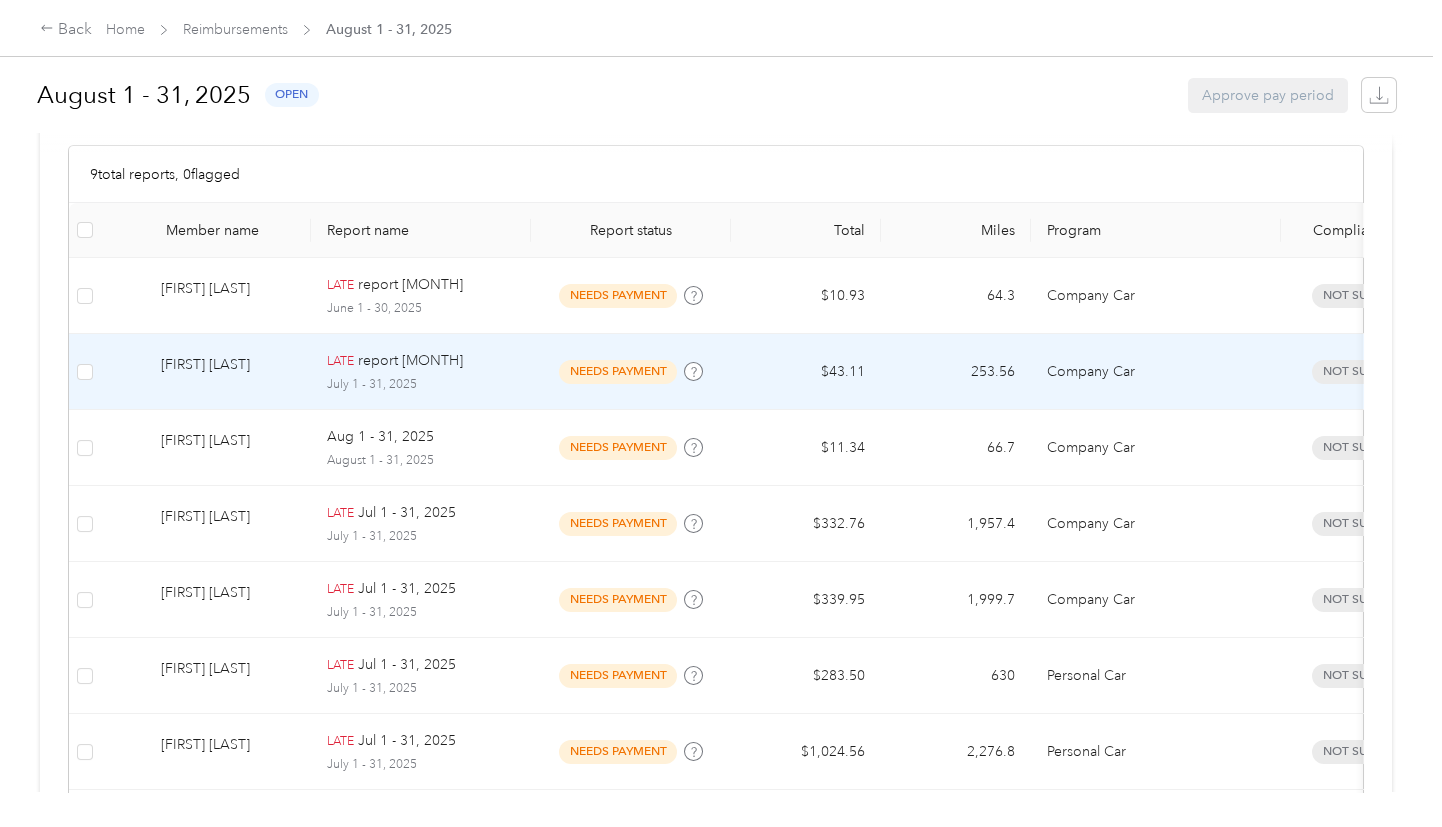 click at bounding box center (716, 827) 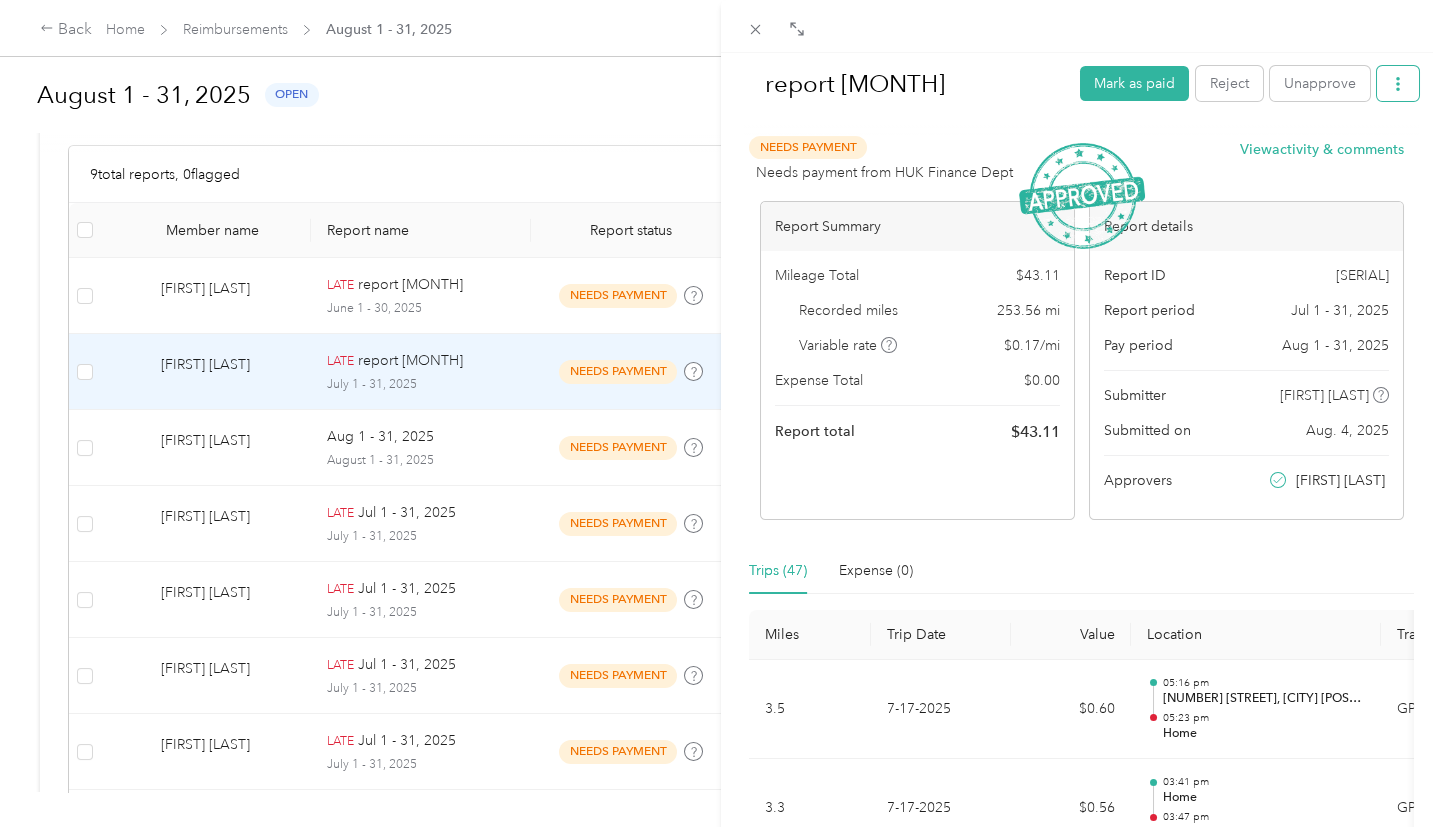 click 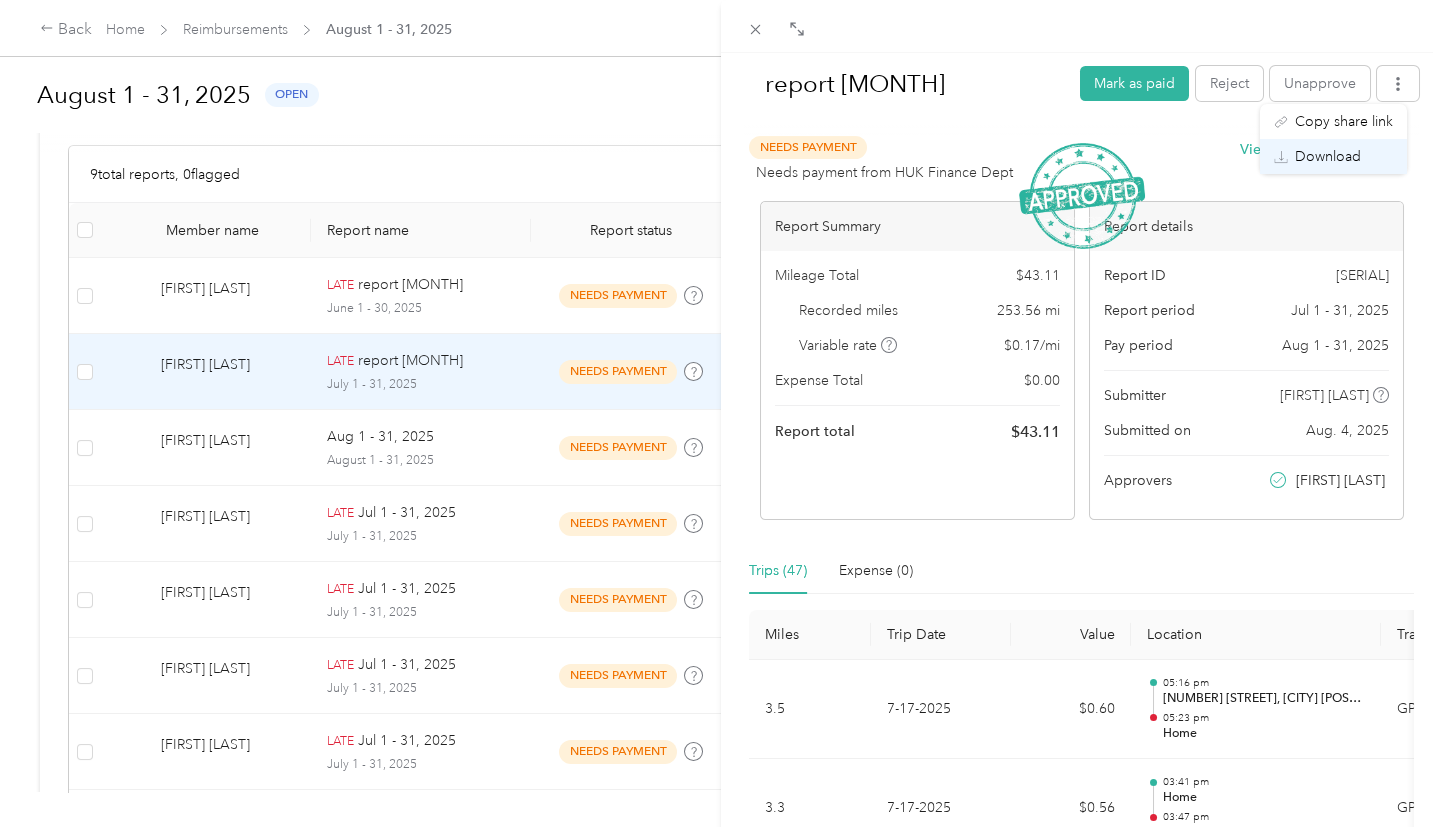 click on "Download" at bounding box center [1328, 156] 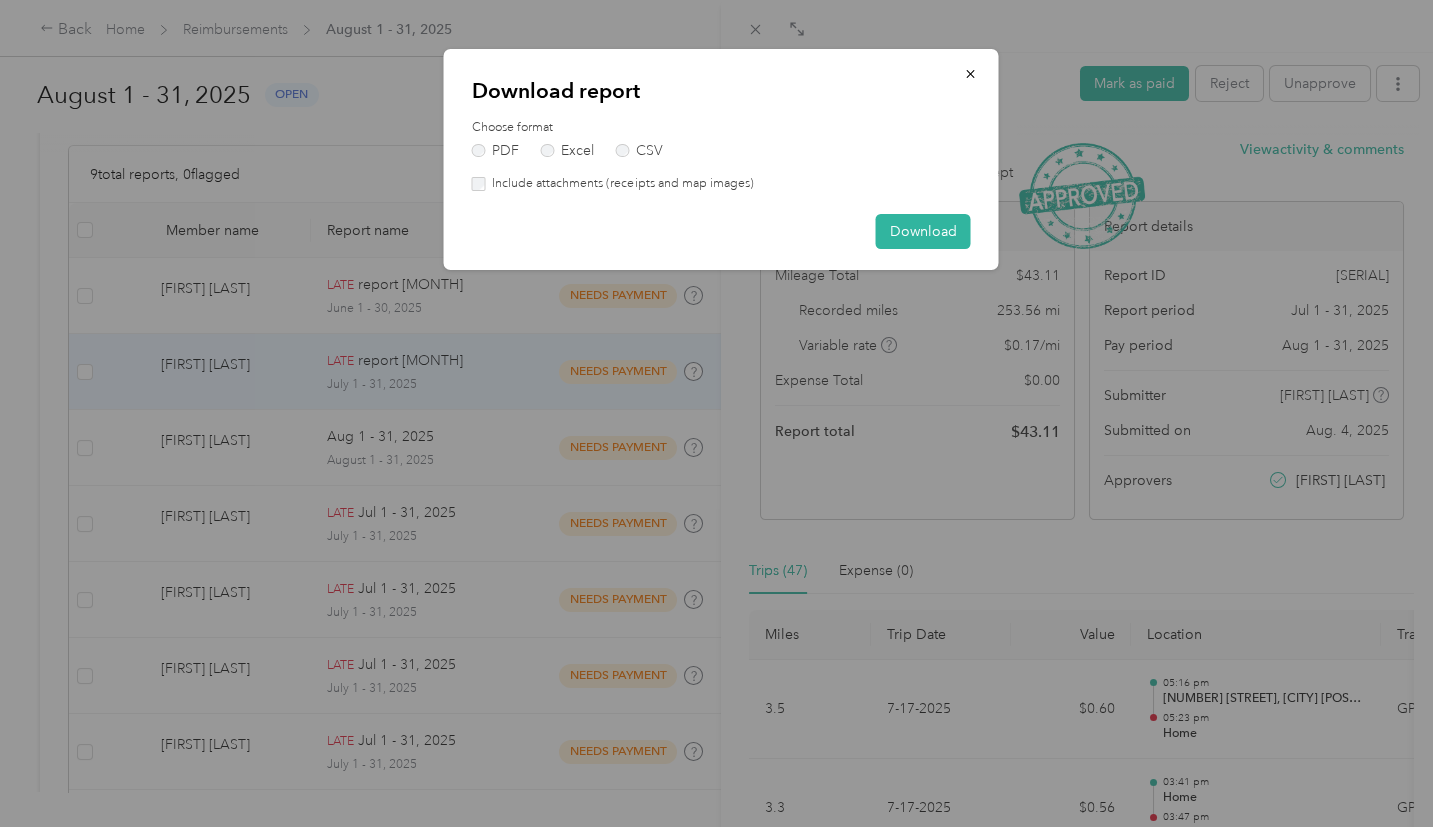 click on "Download report Choose format   PDF Excel CSV Include attachments (receipts and map images) Download" at bounding box center [721, 159] 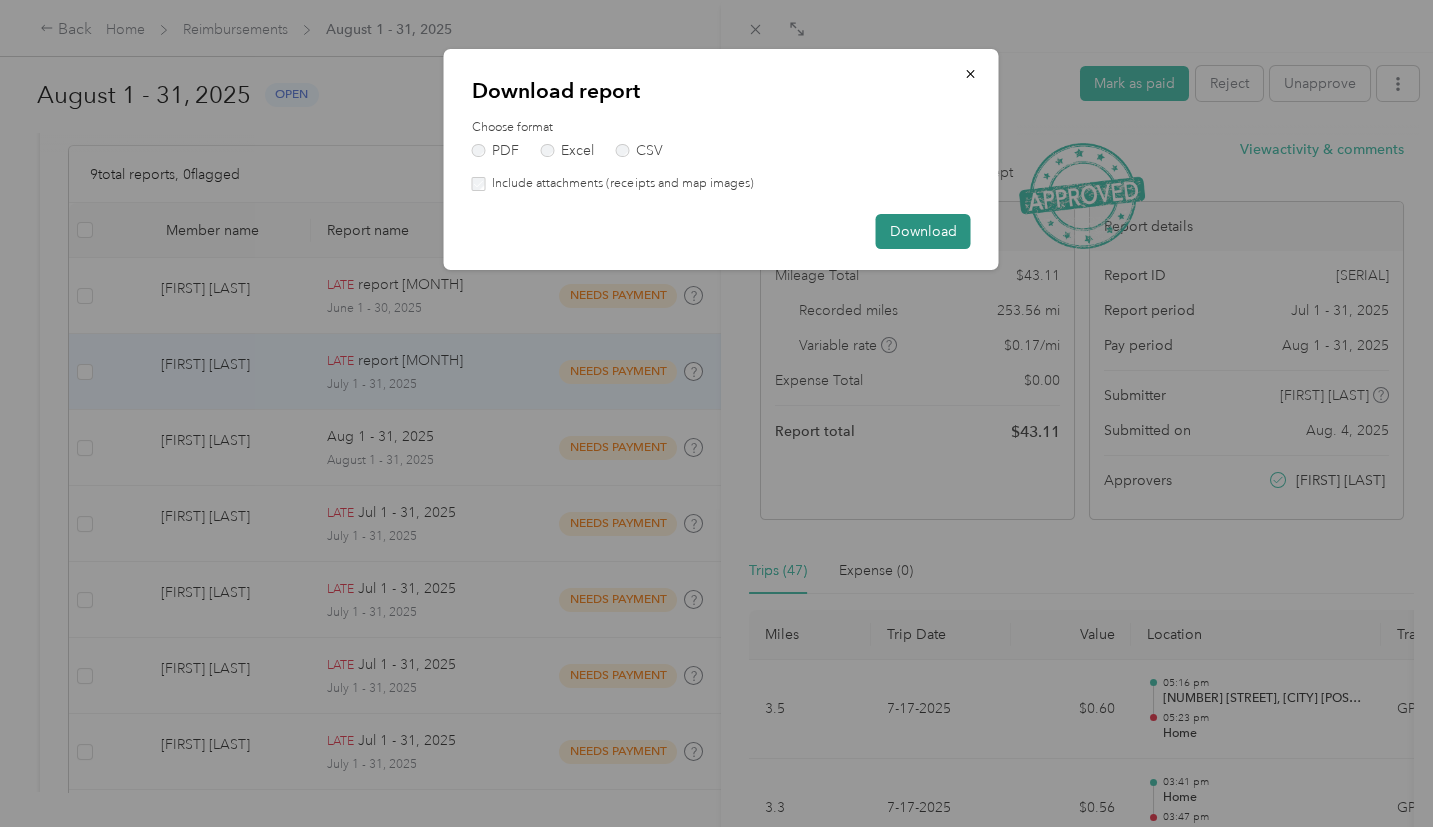 click on "Download" at bounding box center [923, 231] 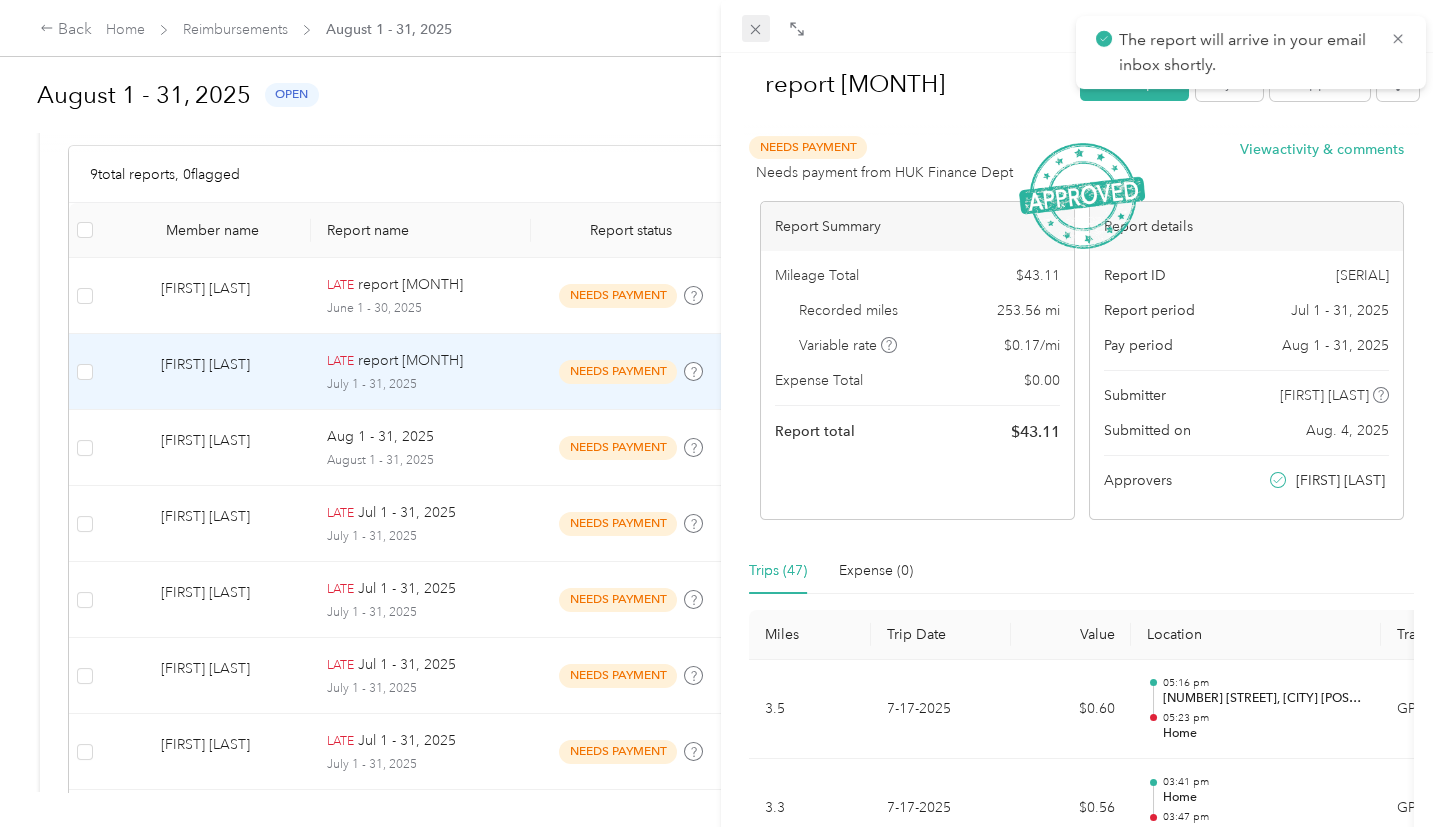 click 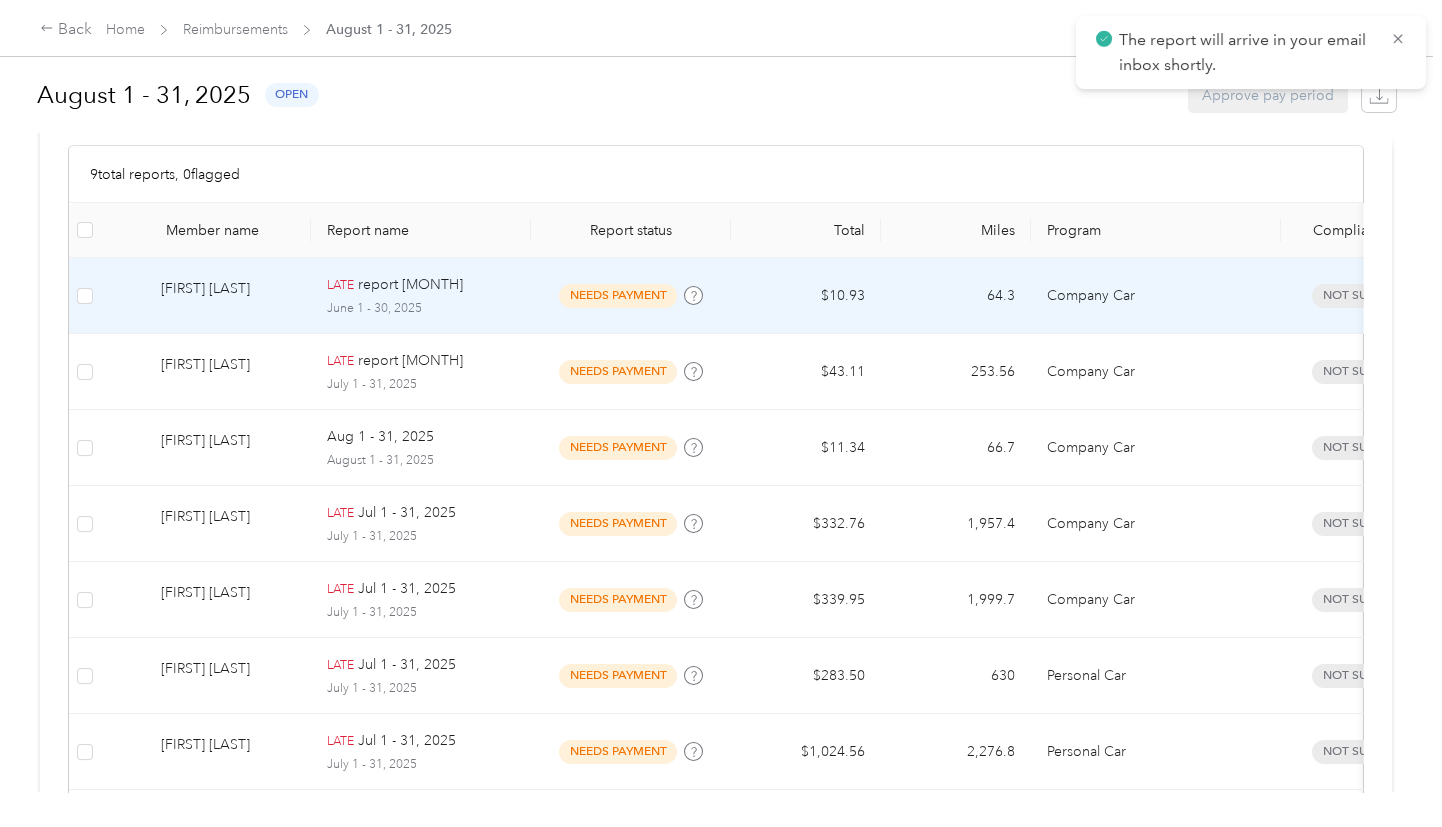 click on "report [MONTH]" at bounding box center (410, 285) 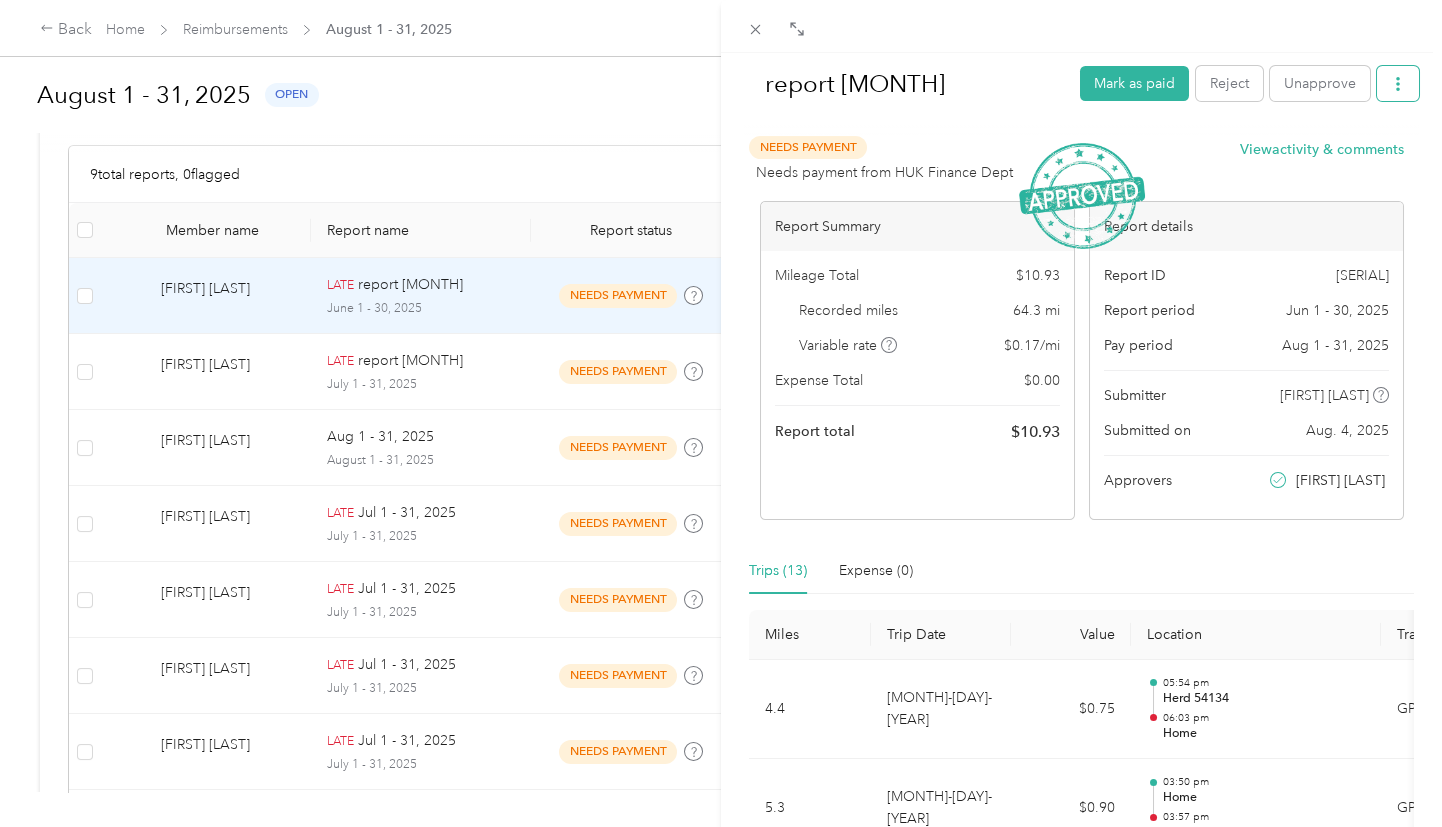 click at bounding box center [1398, 83] 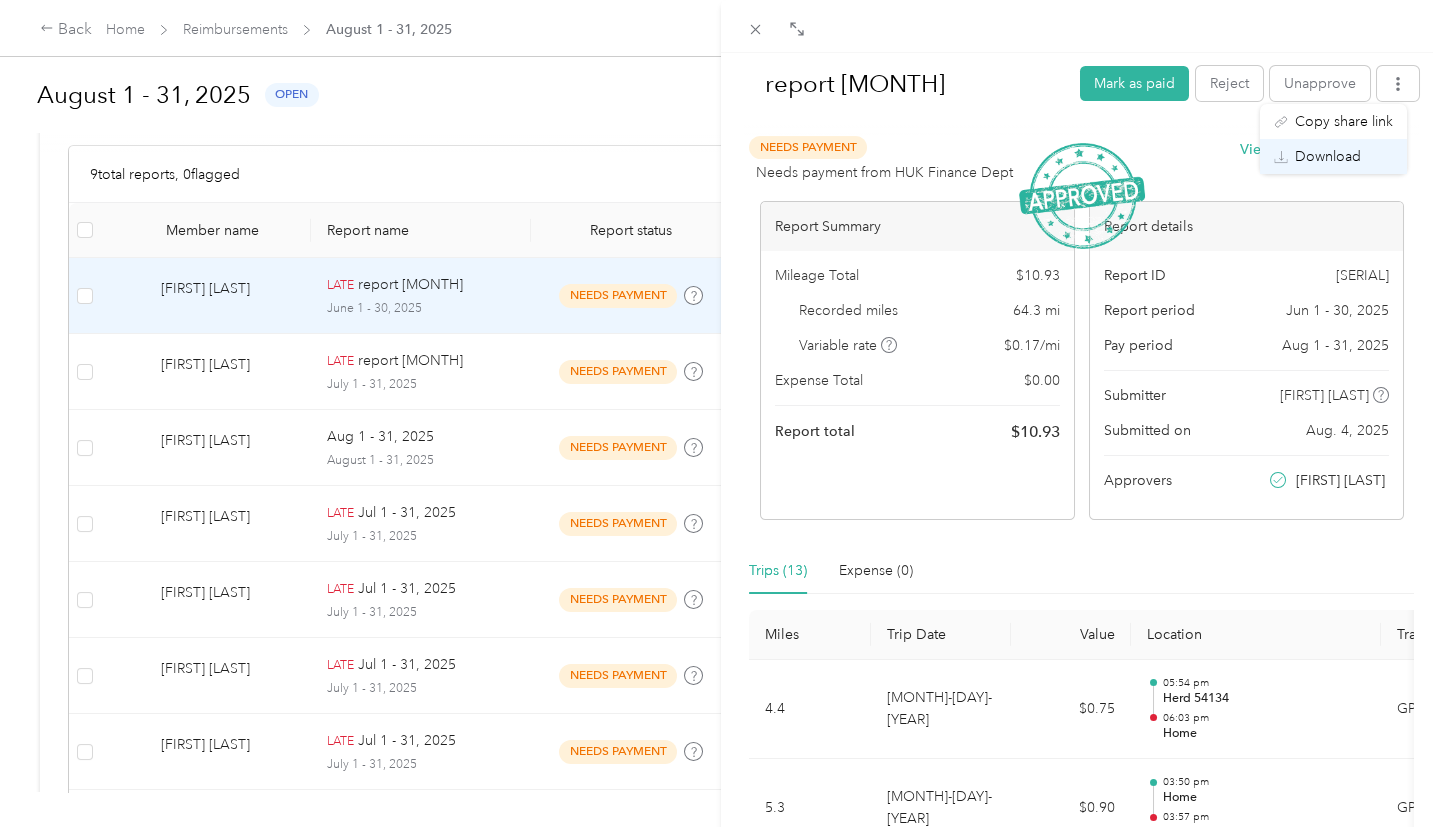 click on "Download" at bounding box center [1328, 156] 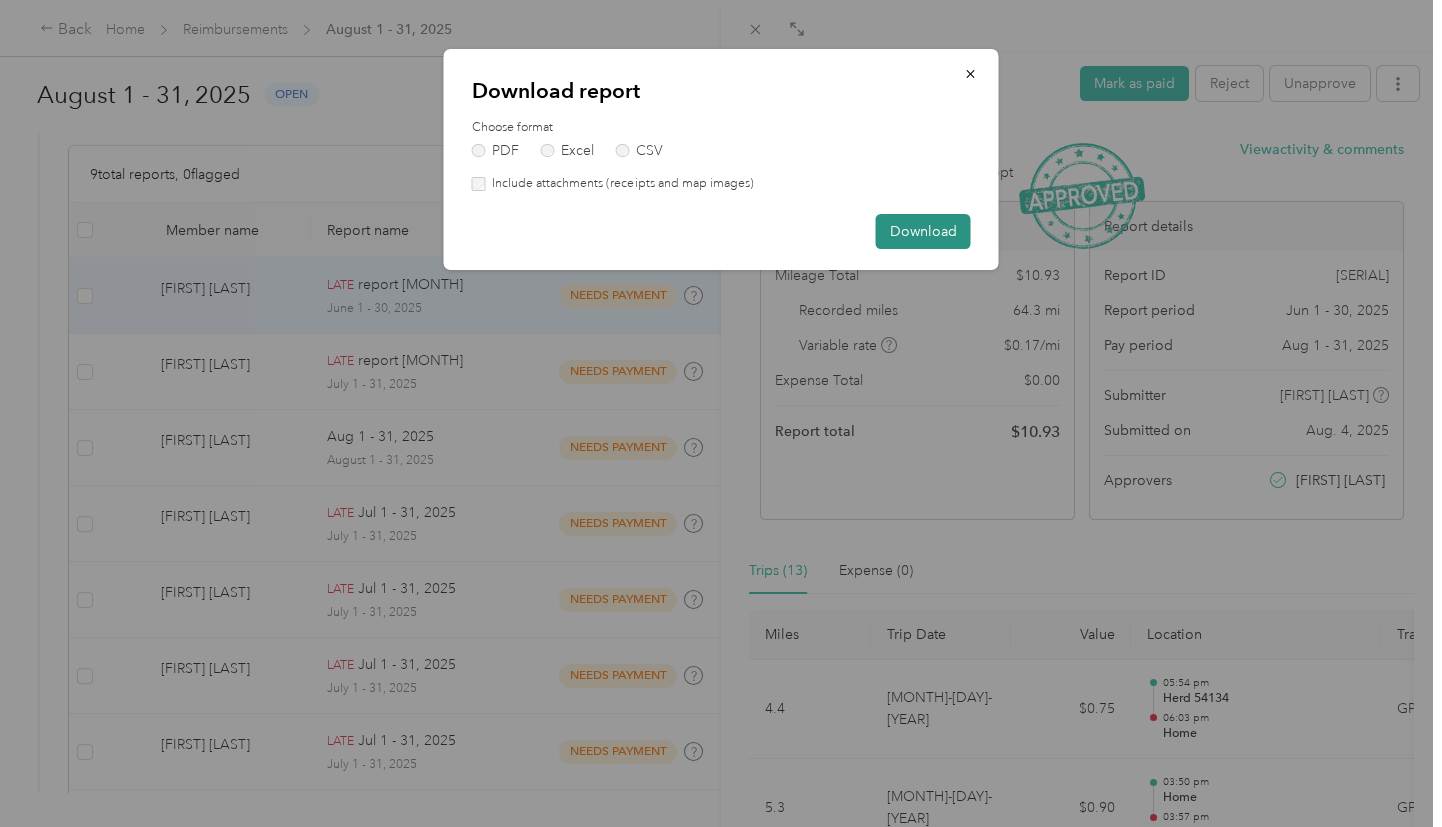 click on "Download" at bounding box center [923, 231] 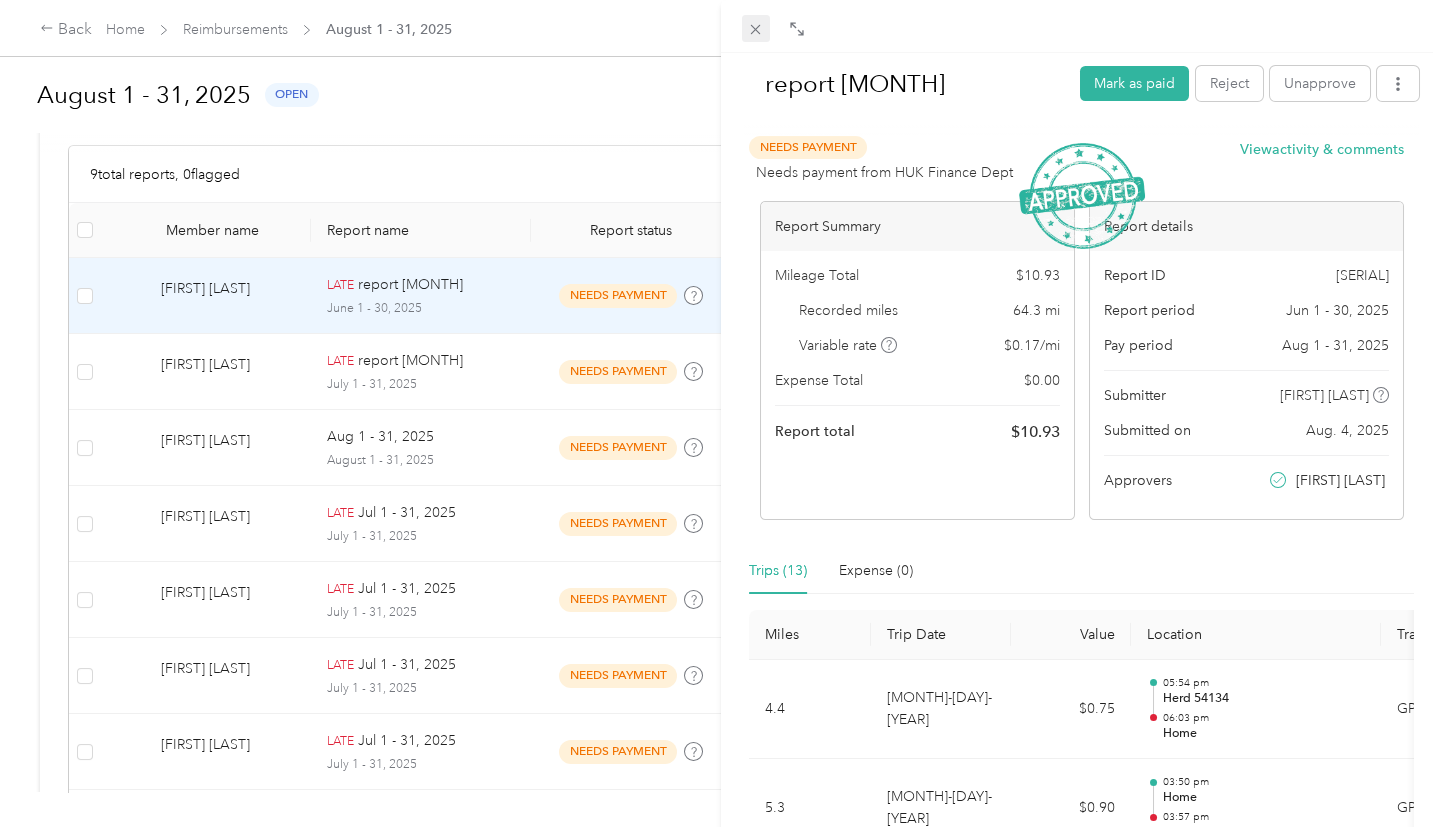click 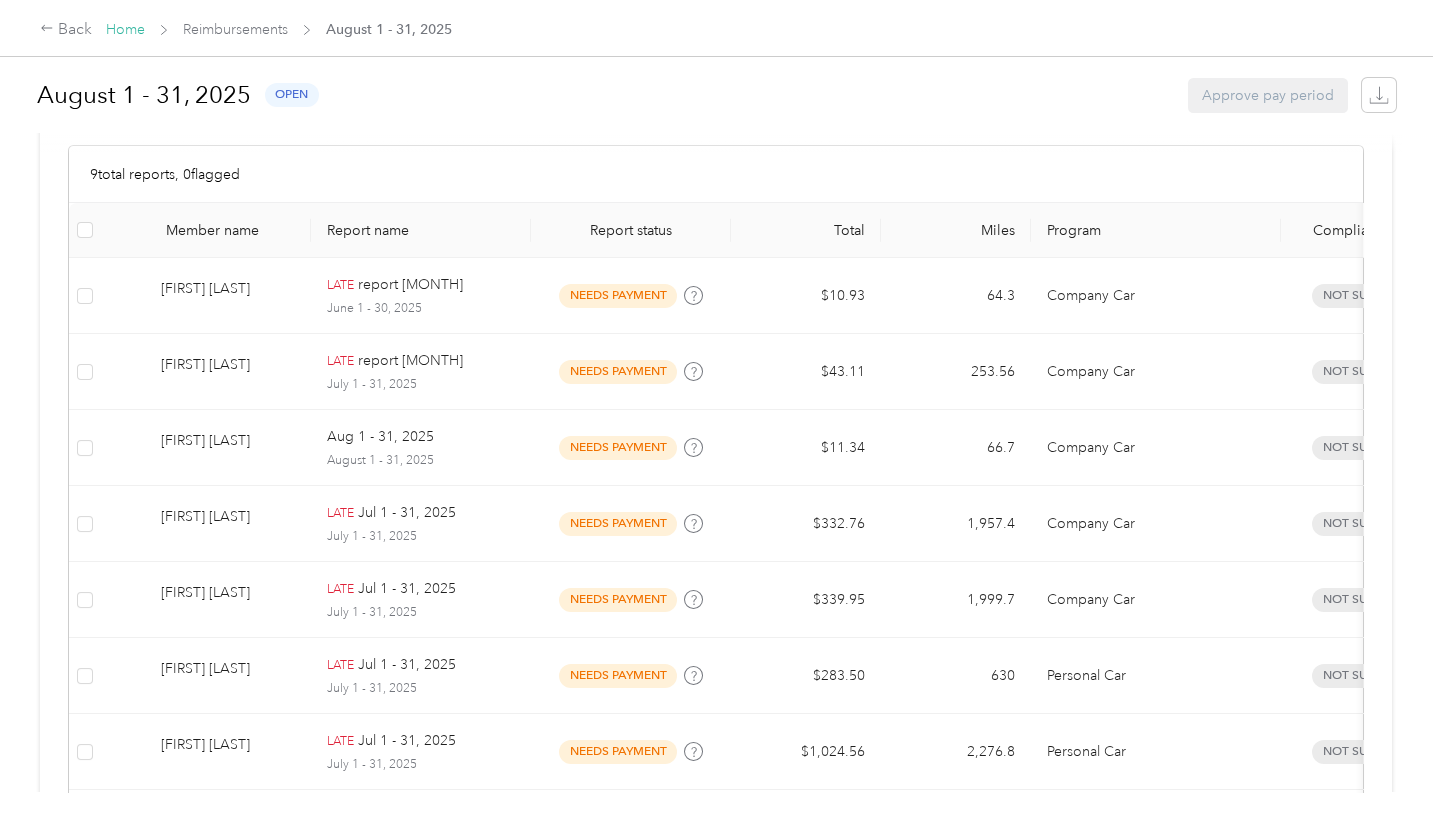 click on "Home" at bounding box center (125, 29) 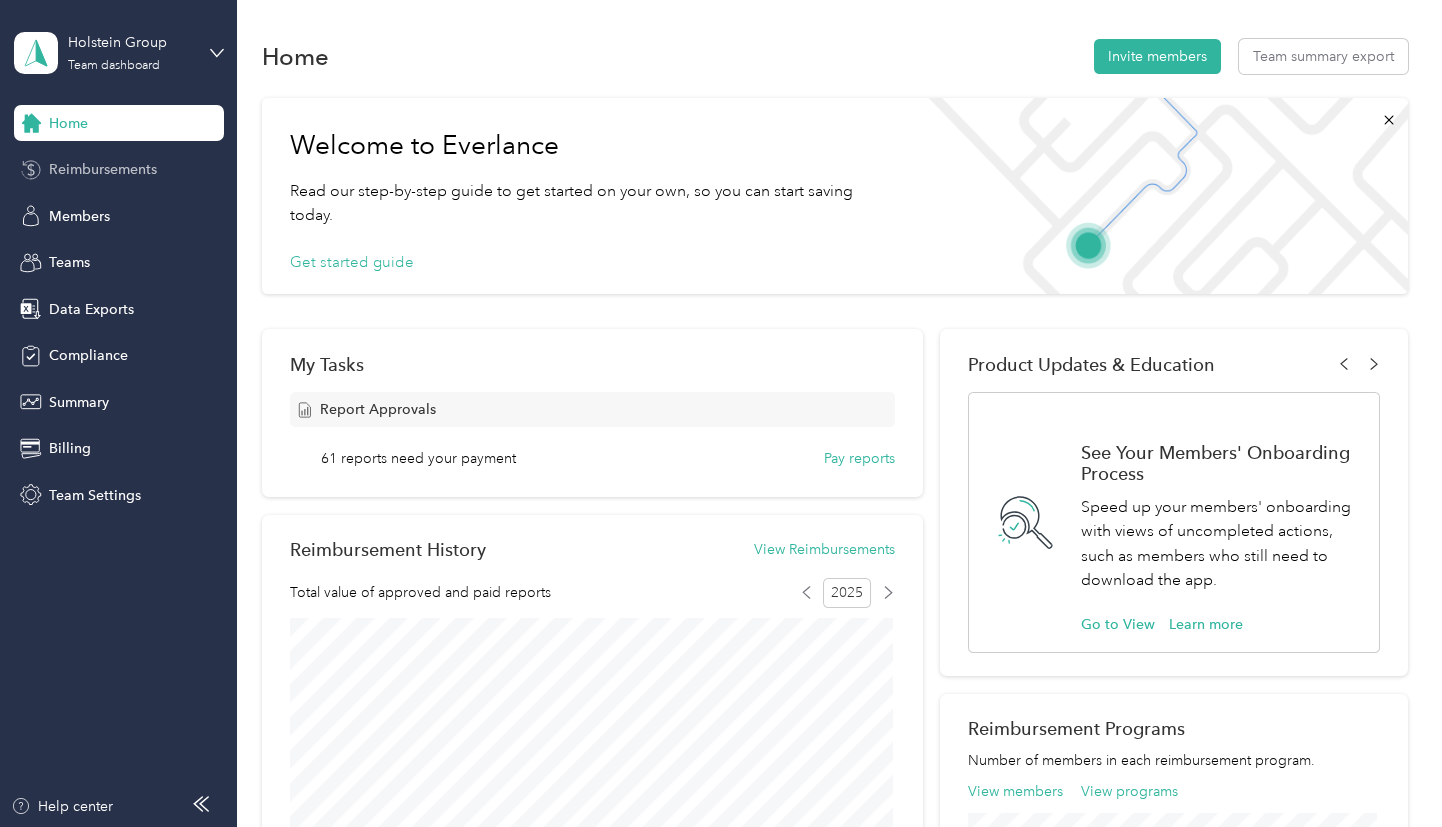 click on "Reimbursements" at bounding box center (103, 169) 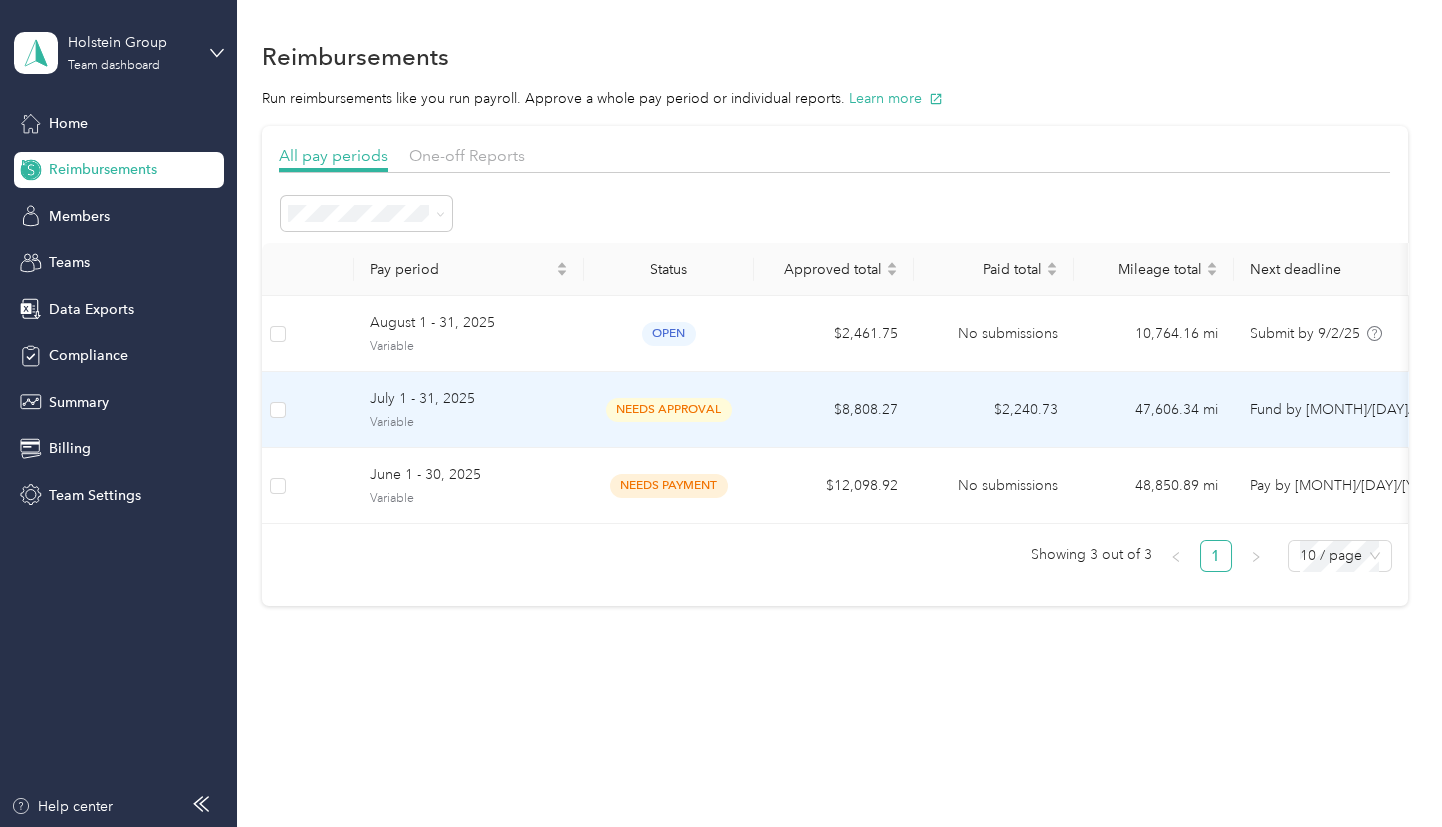 click on "needs approval" at bounding box center [669, 409] 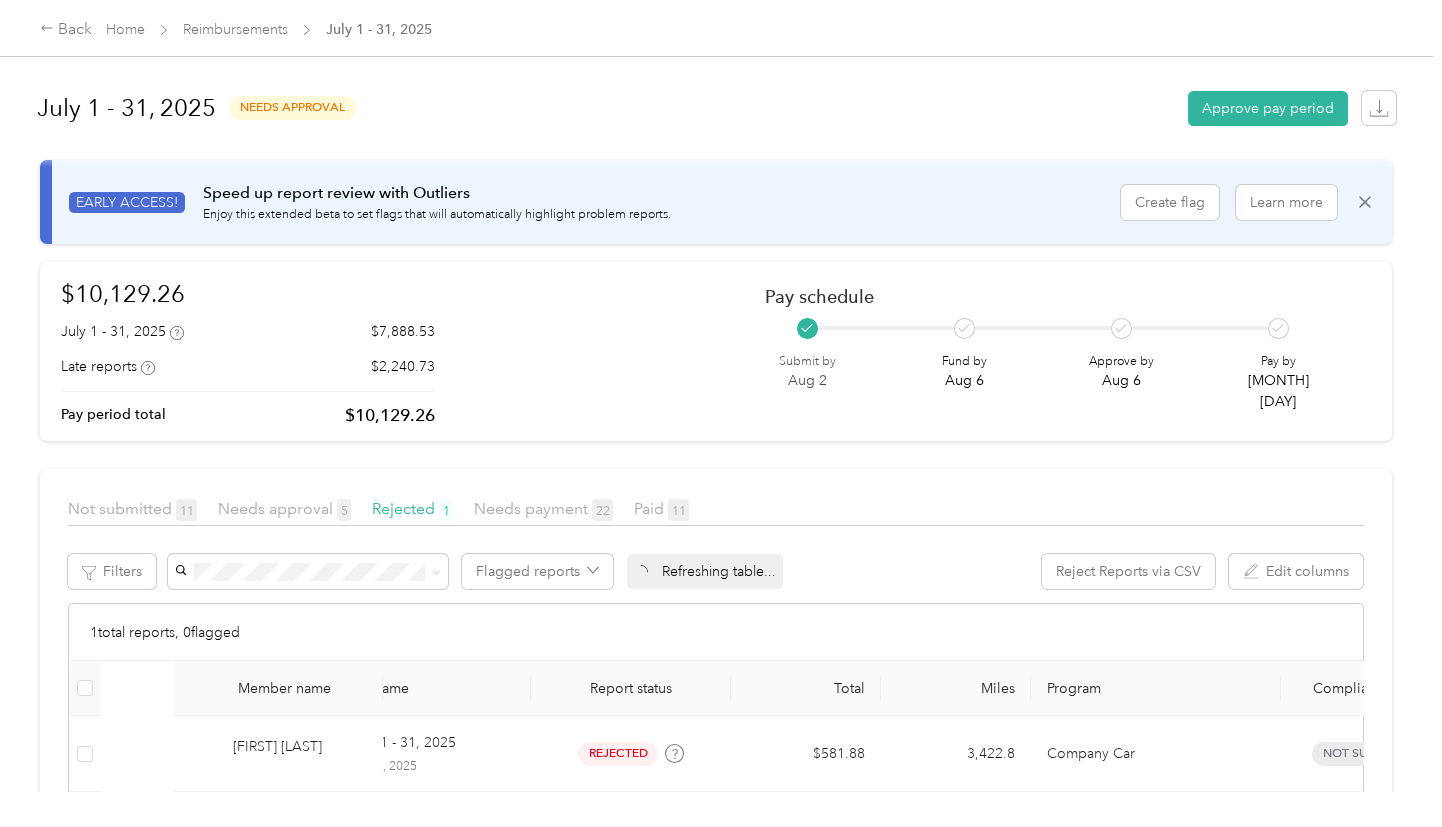 click on "[CURRENCY][NUMBER] [MONTH] - [DAY], [YEAR]   [CURRENCY][NUMBER] Late reports   [CURRENCY][NUMBER] Pay period total [CURRENCY][NUMBER] Pay schedule Submit by [MONTH] [DAY] Fund by [MONTH] [DAY] Approve by [MONTH] [DAY] Pay by [MONTH] [DAY]" at bounding box center (716, 352) 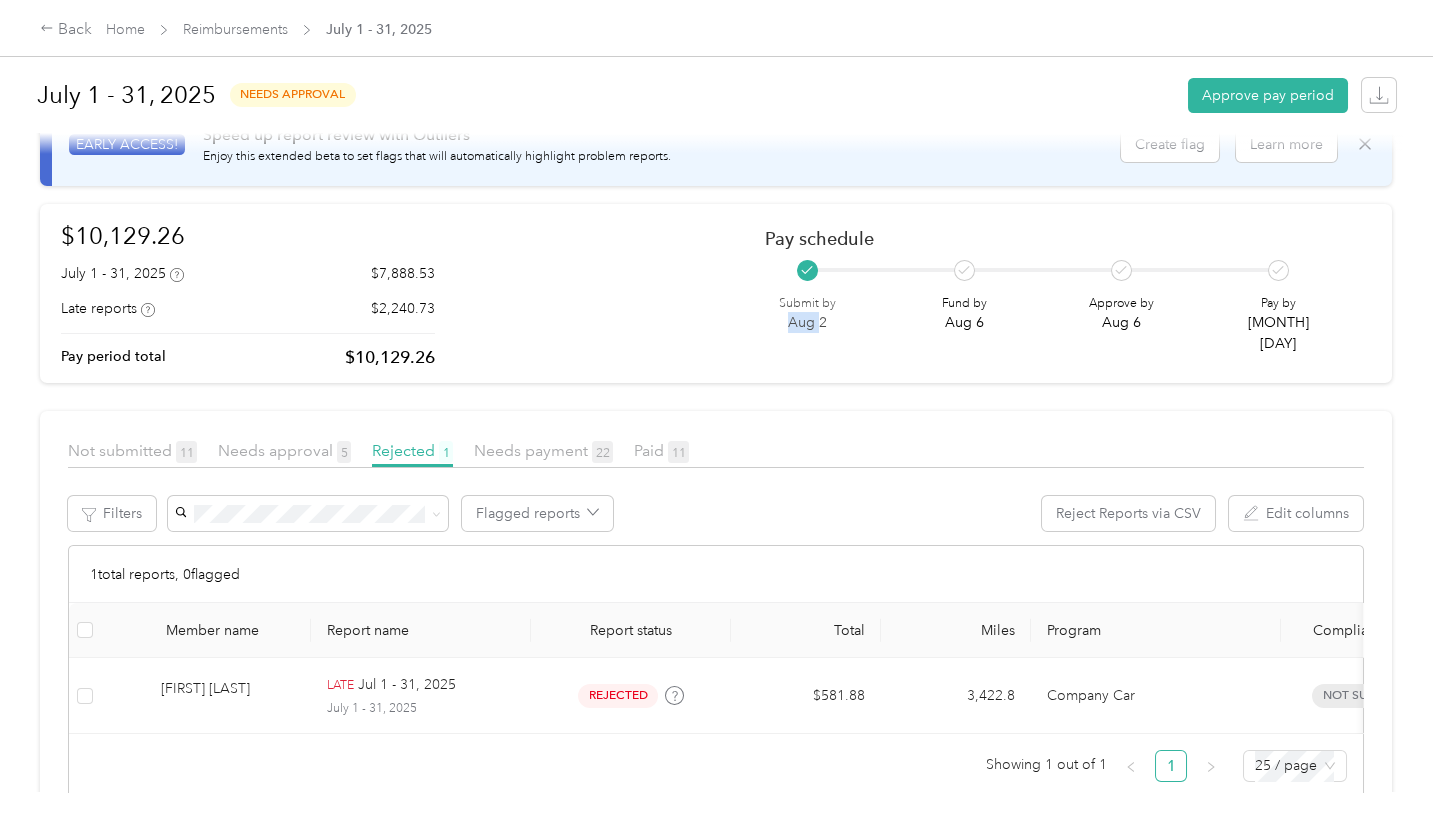 scroll, scrollTop: 119, scrollLeft: 0, axis: vertical 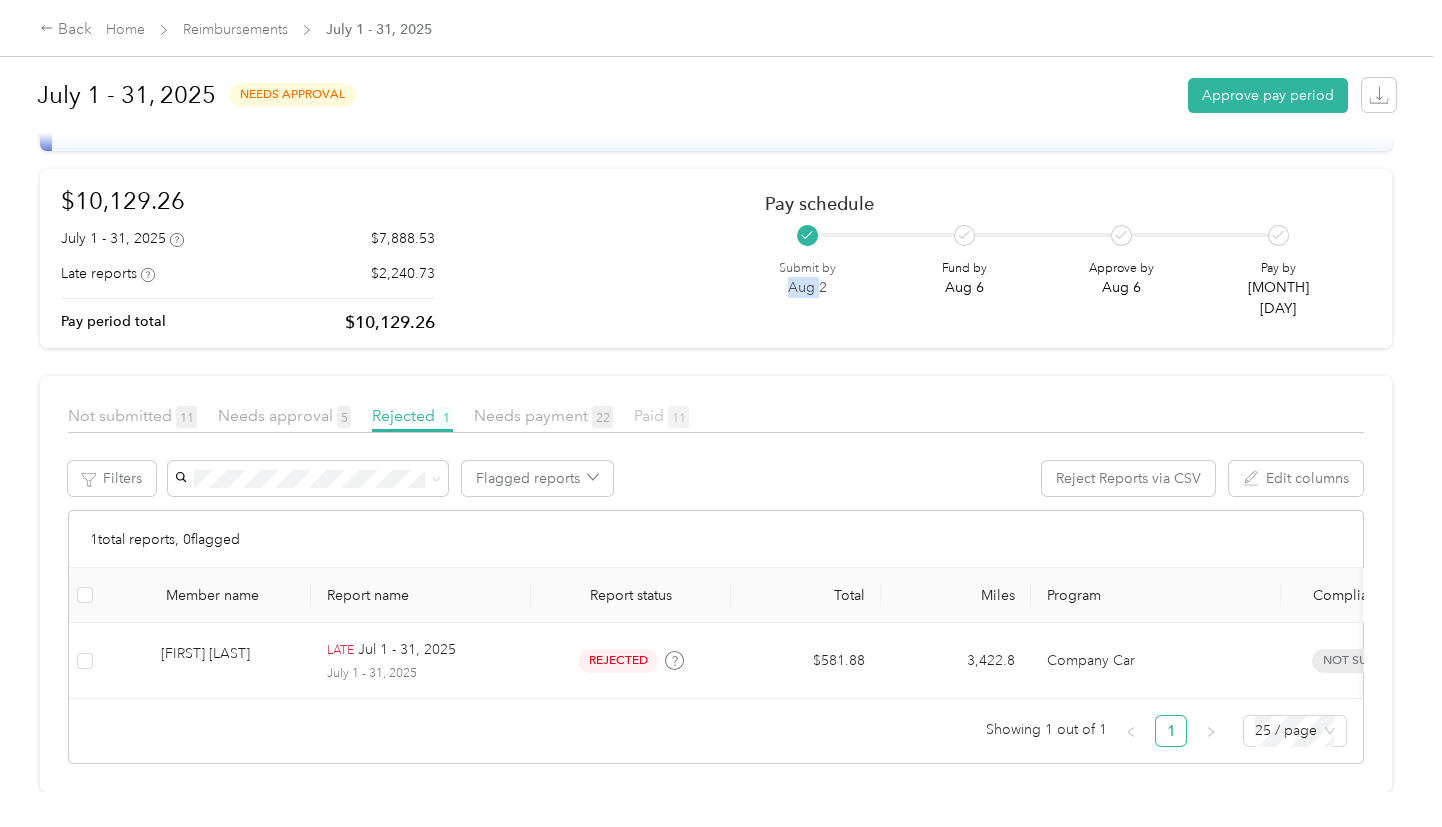 click on "Paid   11" at bounding box center [661, 415] 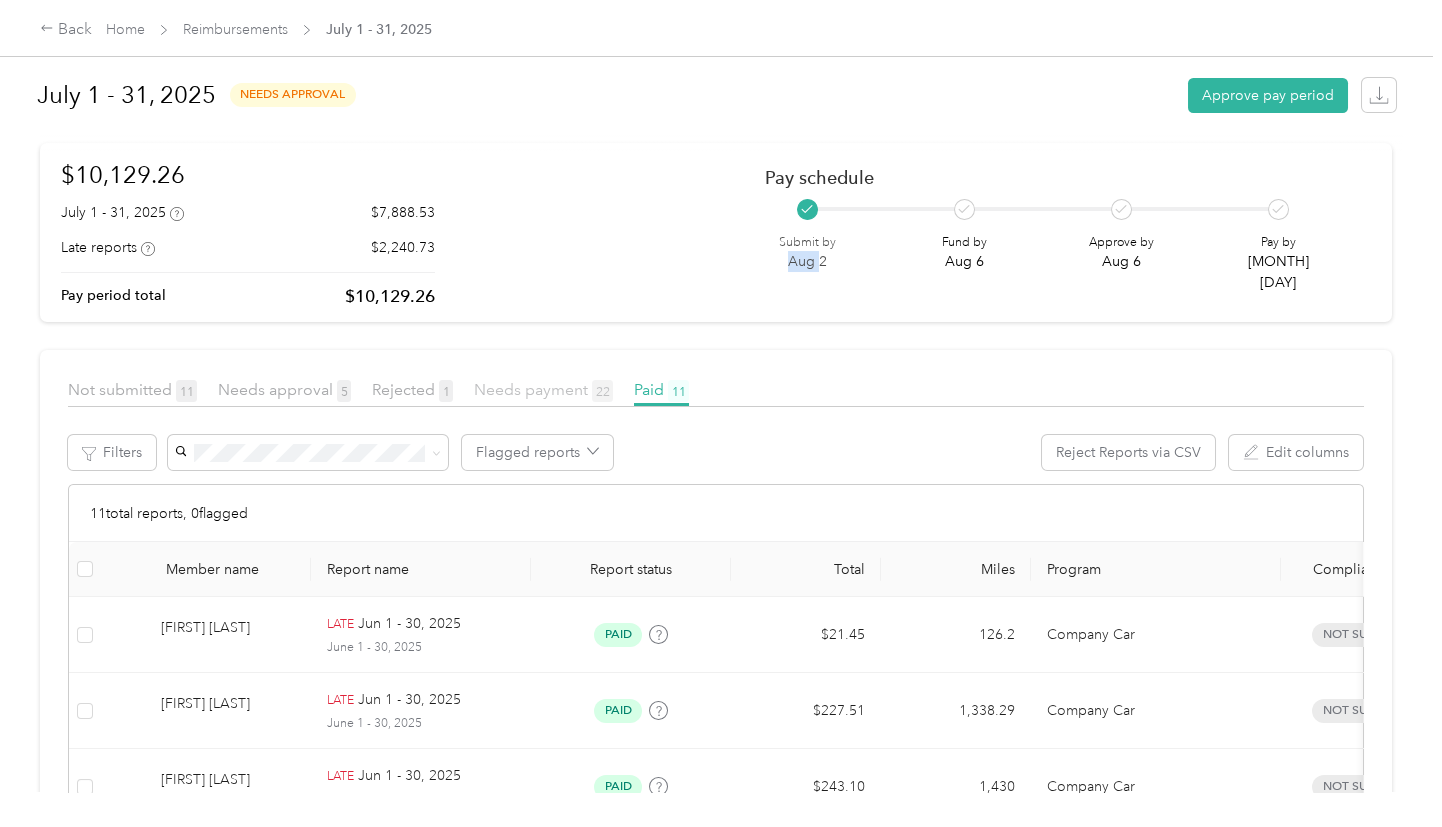 click on "Needs payment   22" at bounding box center [543, 389] 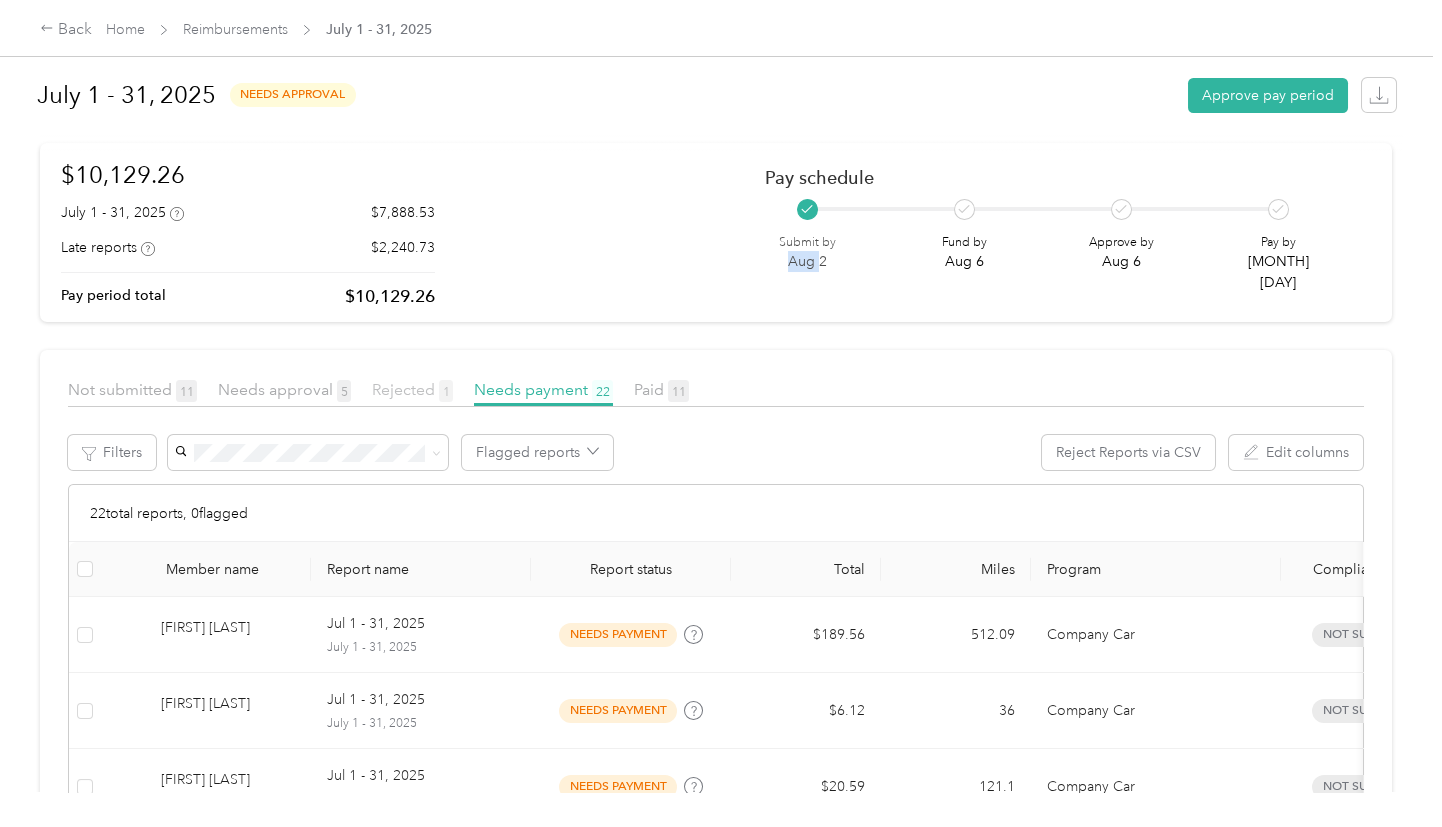 click on "Rejected   1" at bounding box center [412, 389] 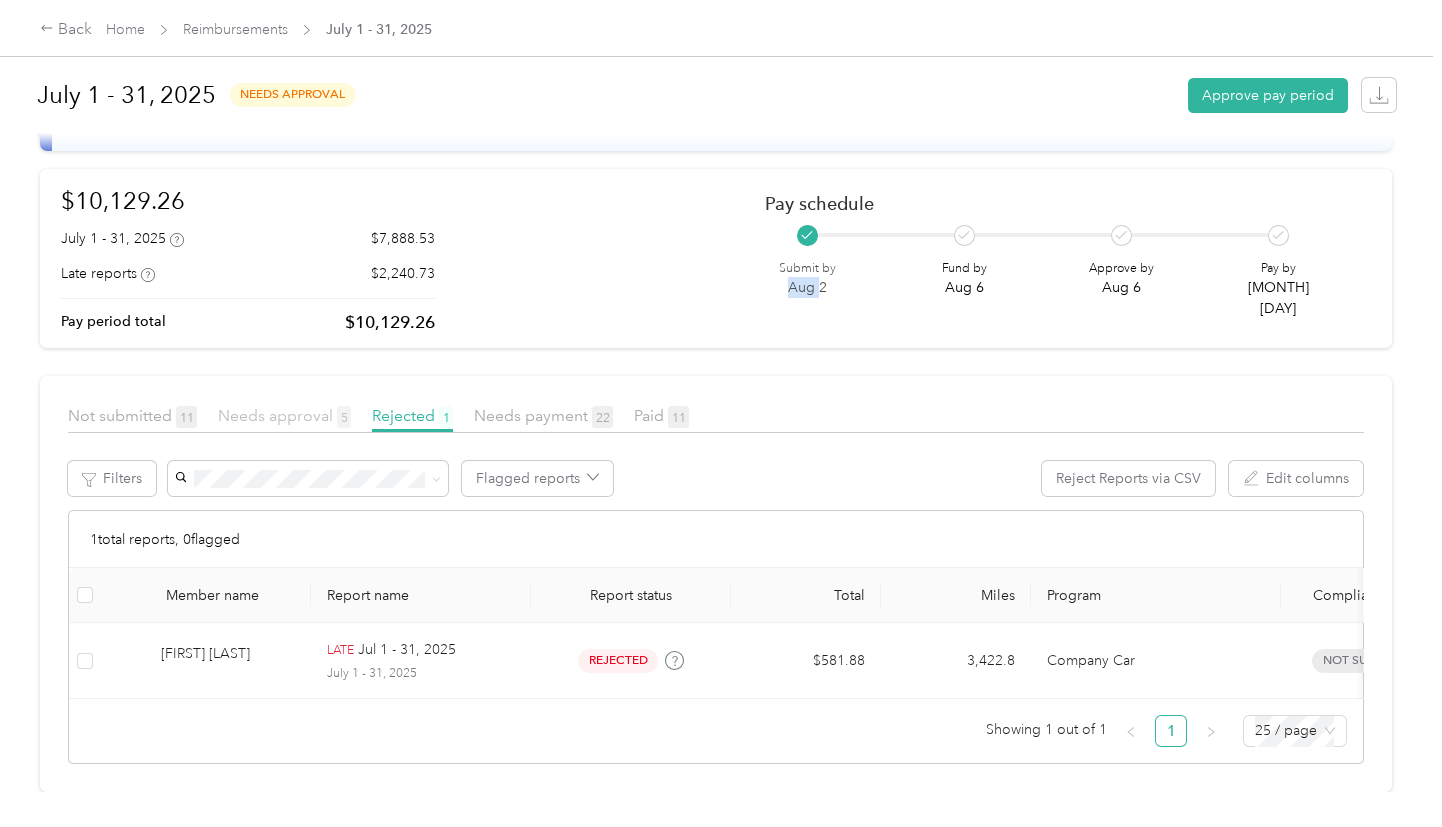 click on "Needs approval   5" at bounding box center [284, 415] 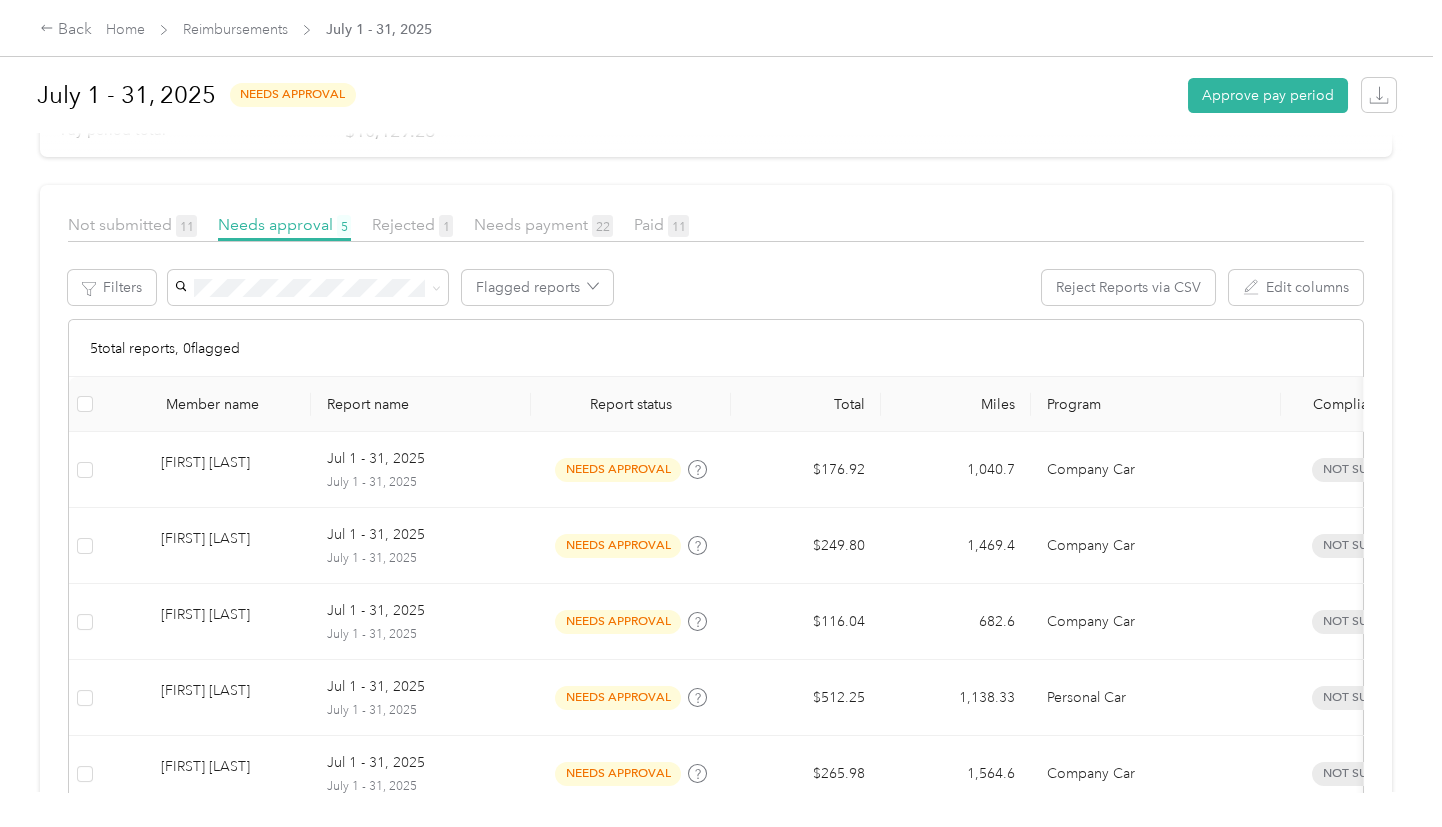 scroll, scrollTop: 208, scrollLeft: 0, axis: vertical 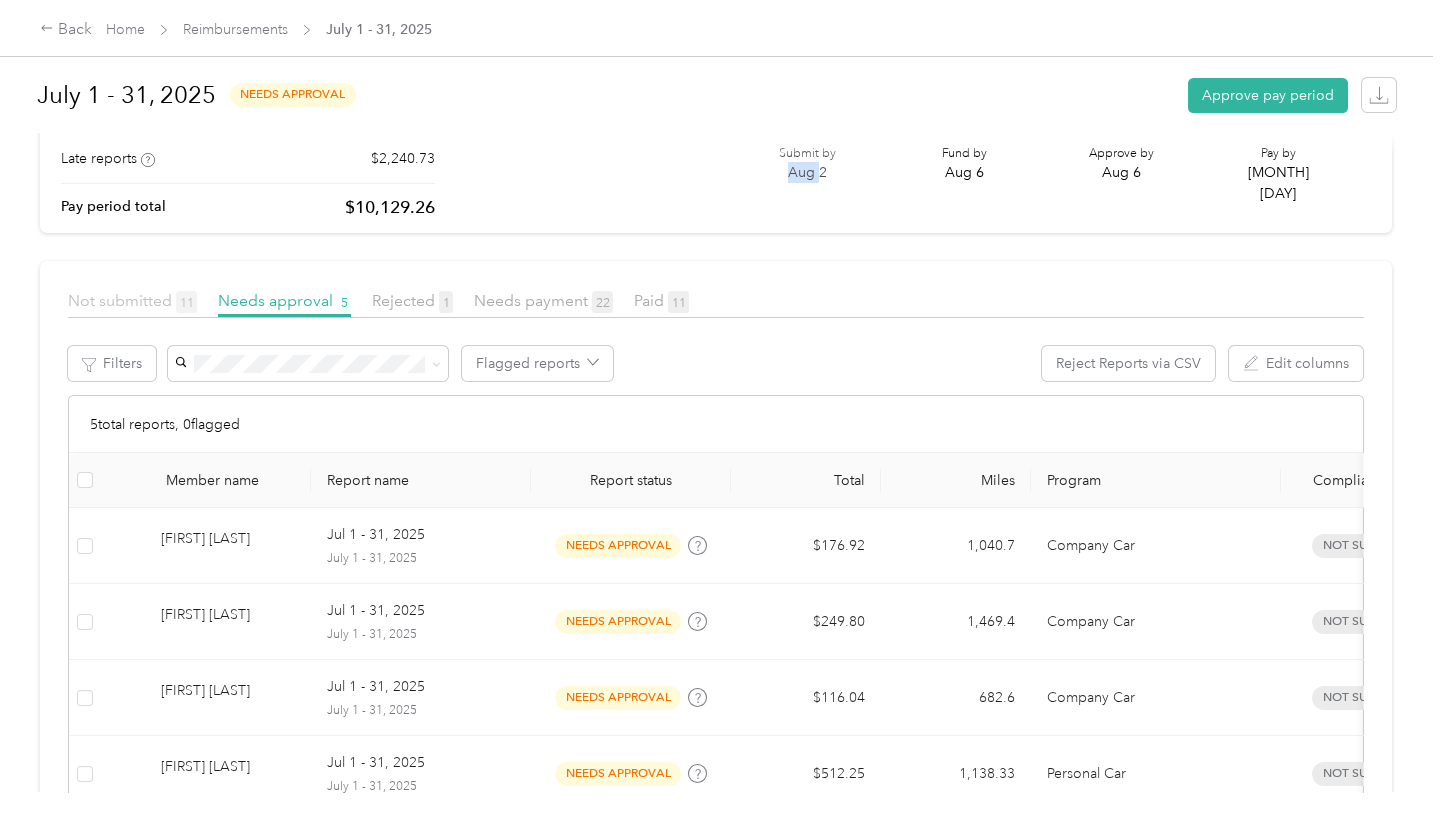 click on "Not submitted   11" at bounding box center [132, 300] 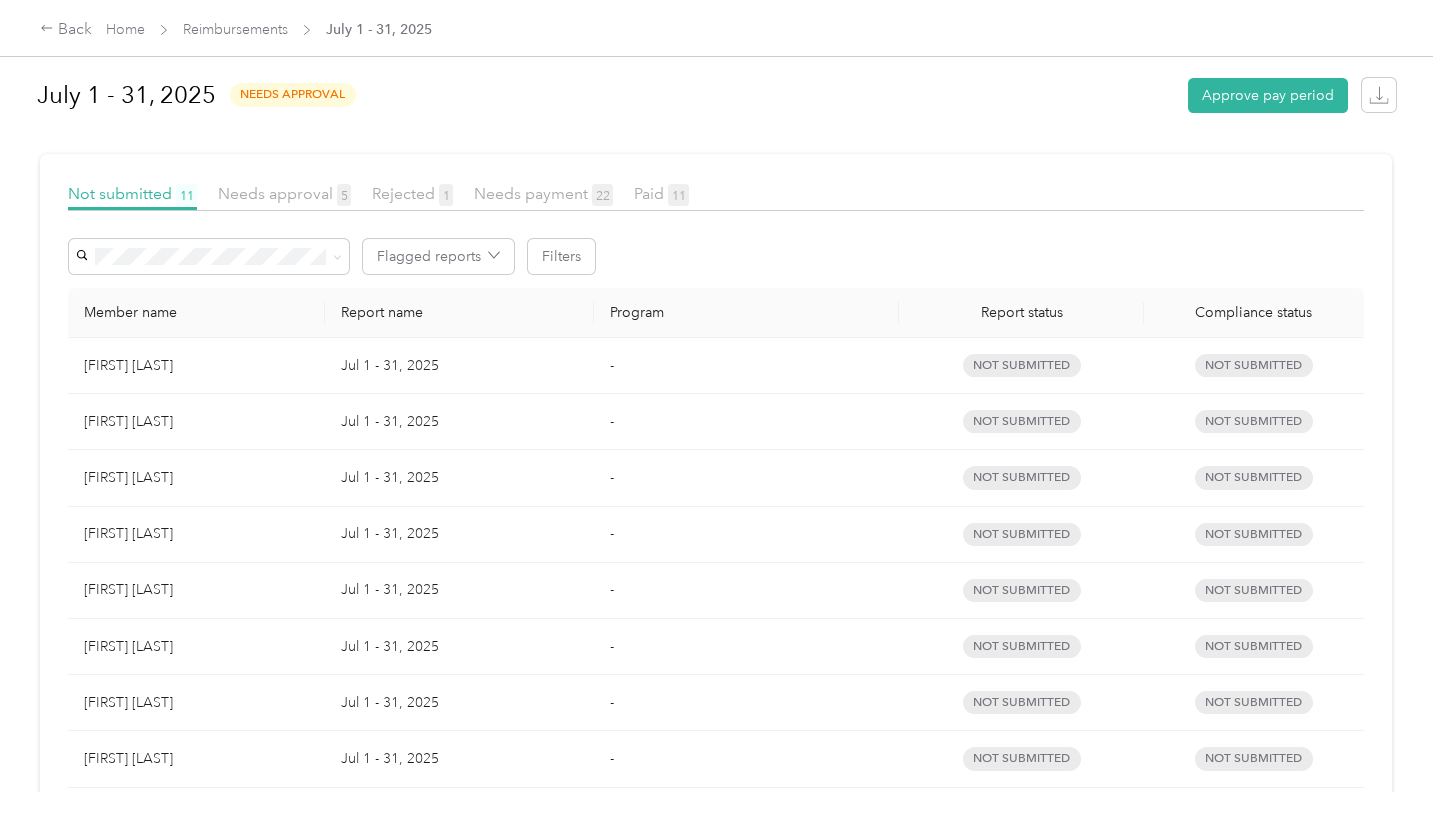 scroll, scrollTop: 314, scrollLeft: 0, axis: vertical 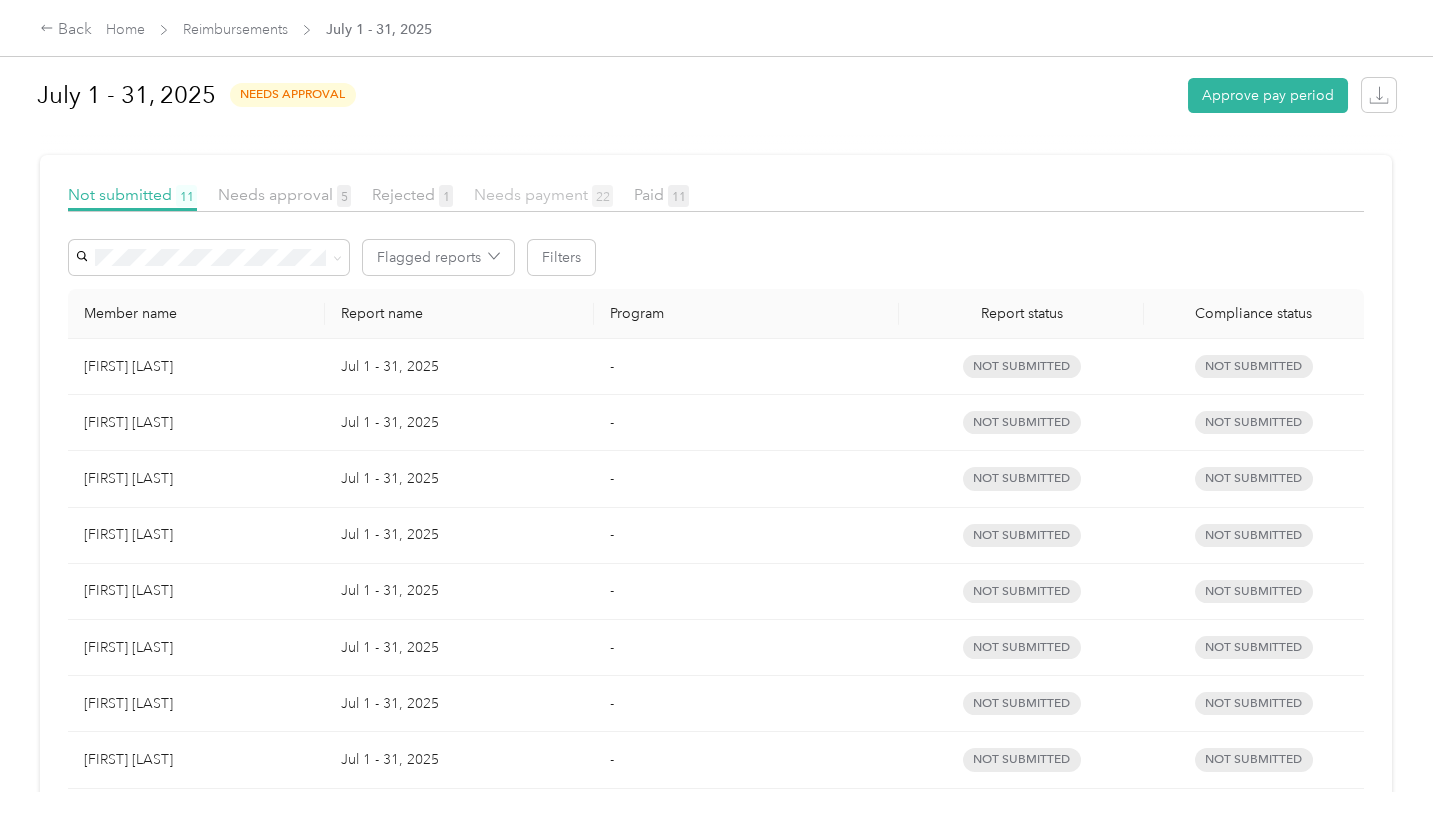 click on "Needs payment   22" at bounding box center [543, 194] 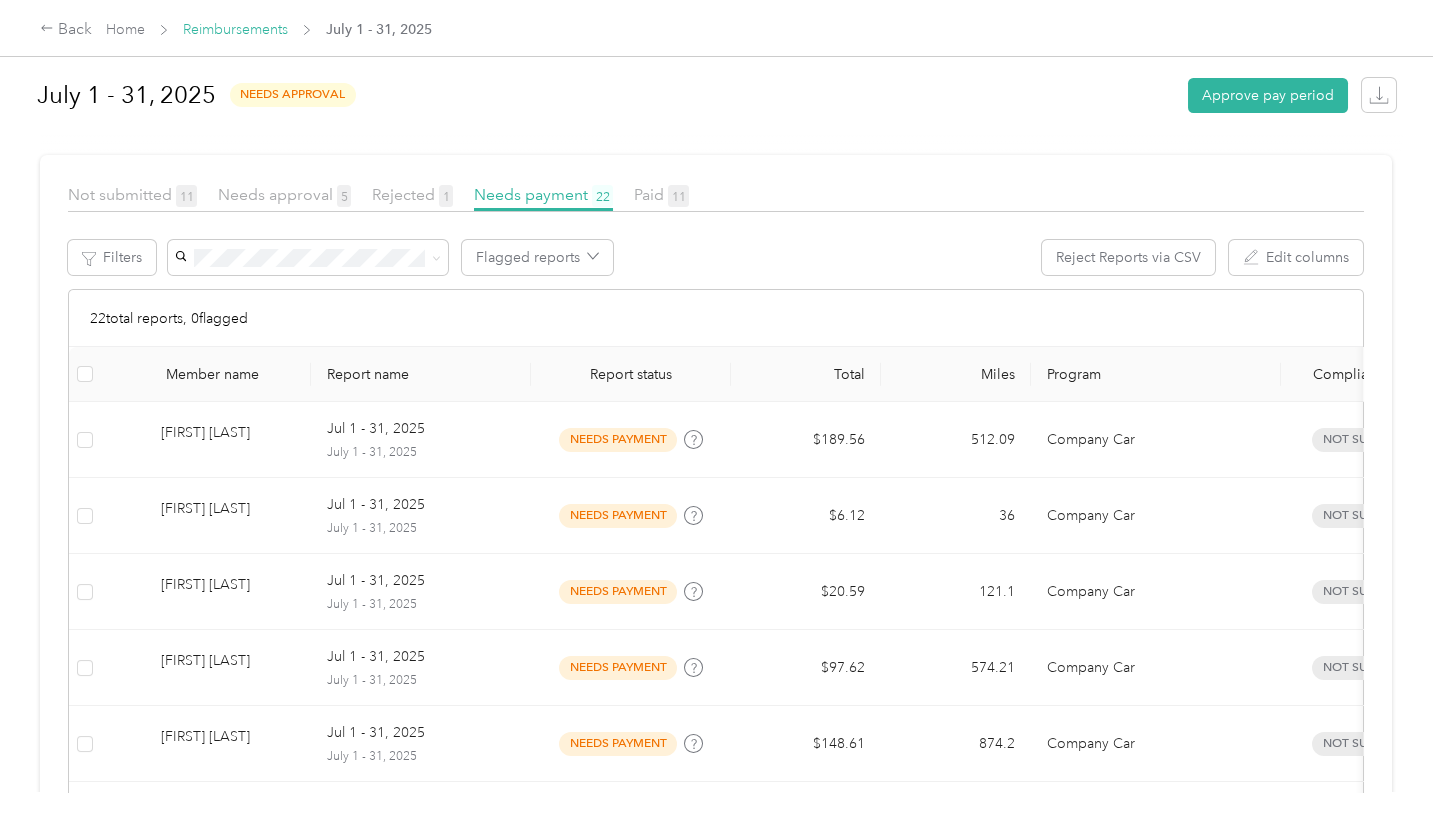 click on "Reimbursements" at bounding box center (235, 29) 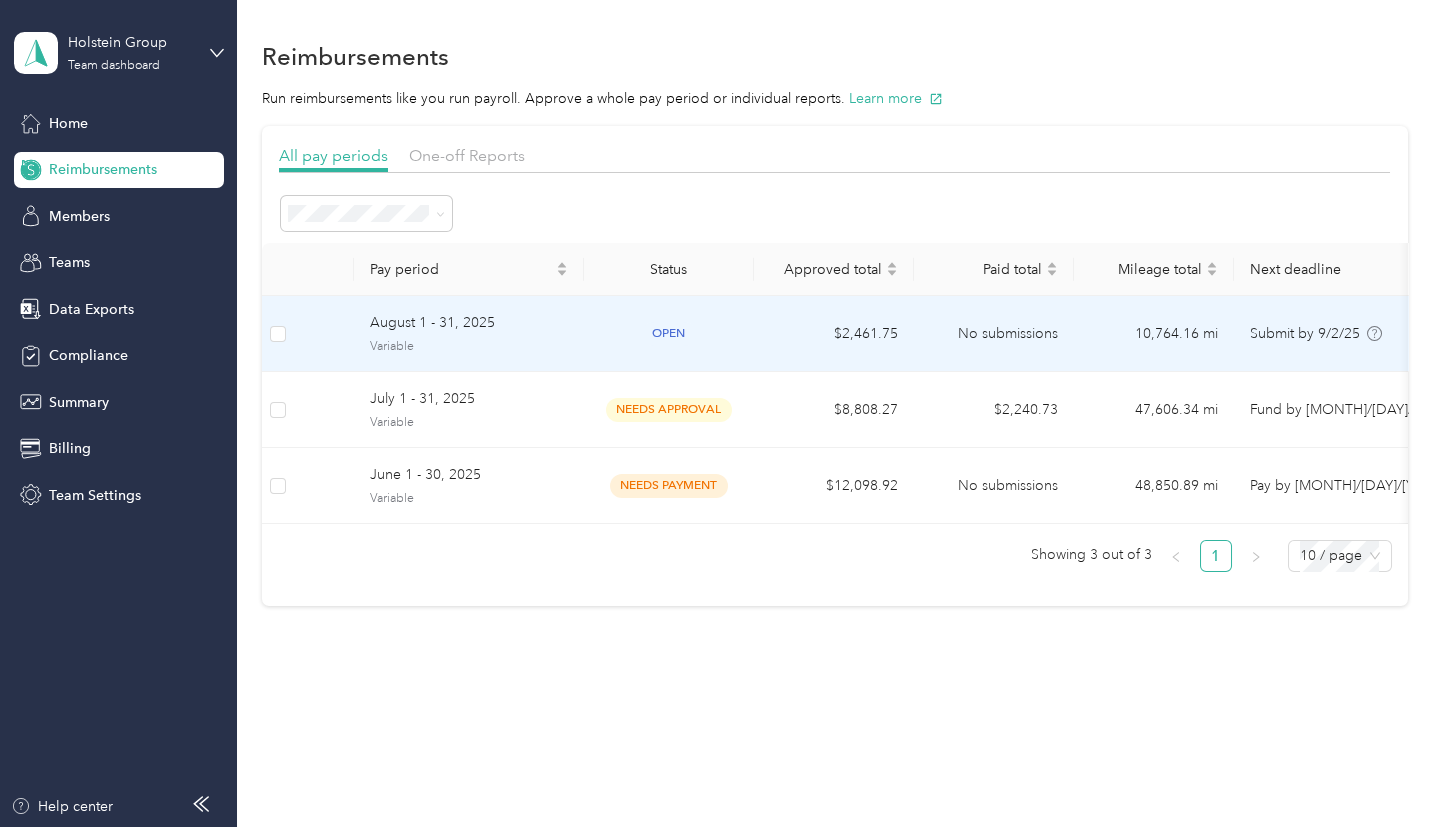 click on "$2,461.75" at bounding box center [834, 334] 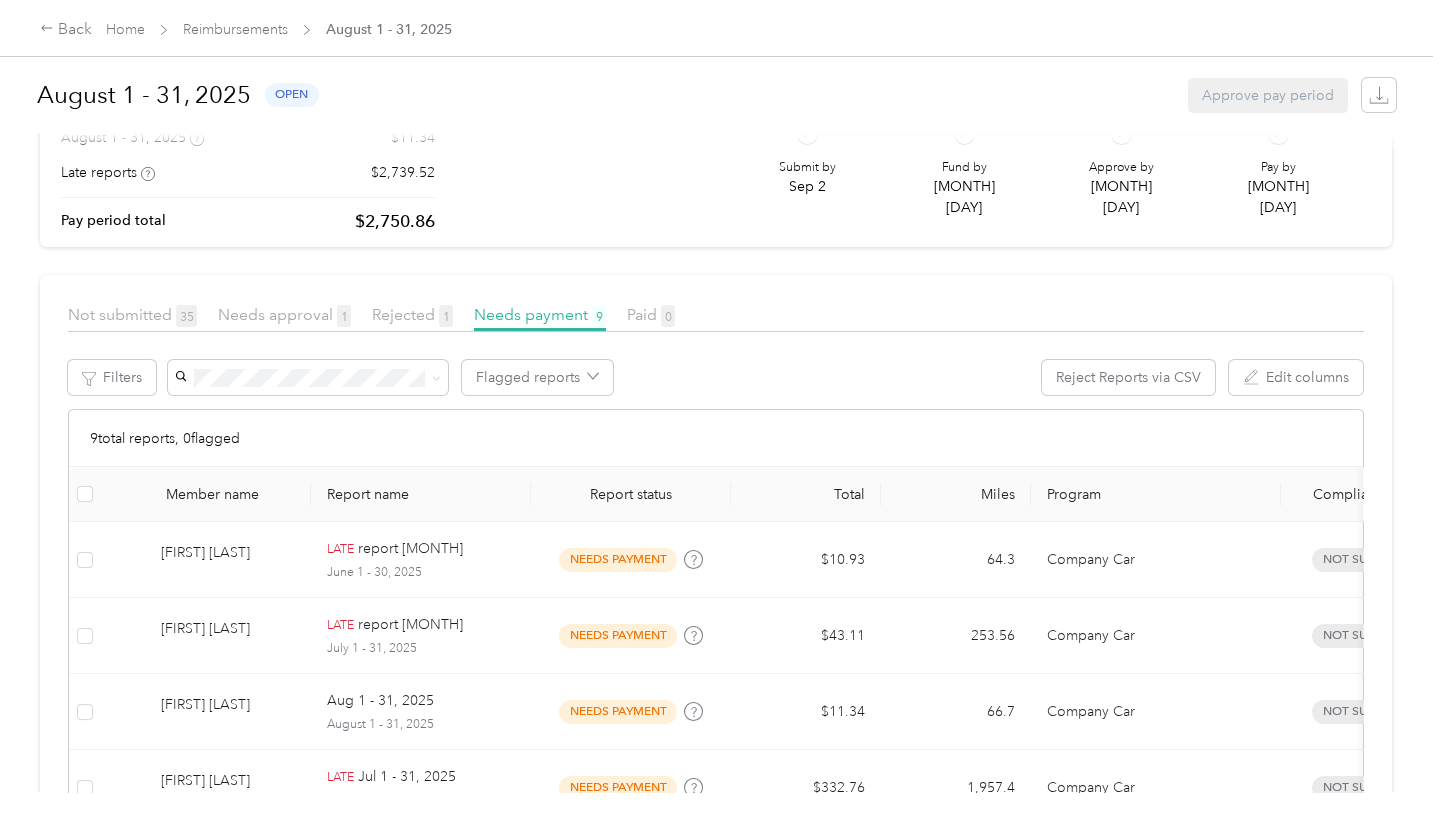 scroll, scrollTop: 0, scrollLeft: 0, axis: both 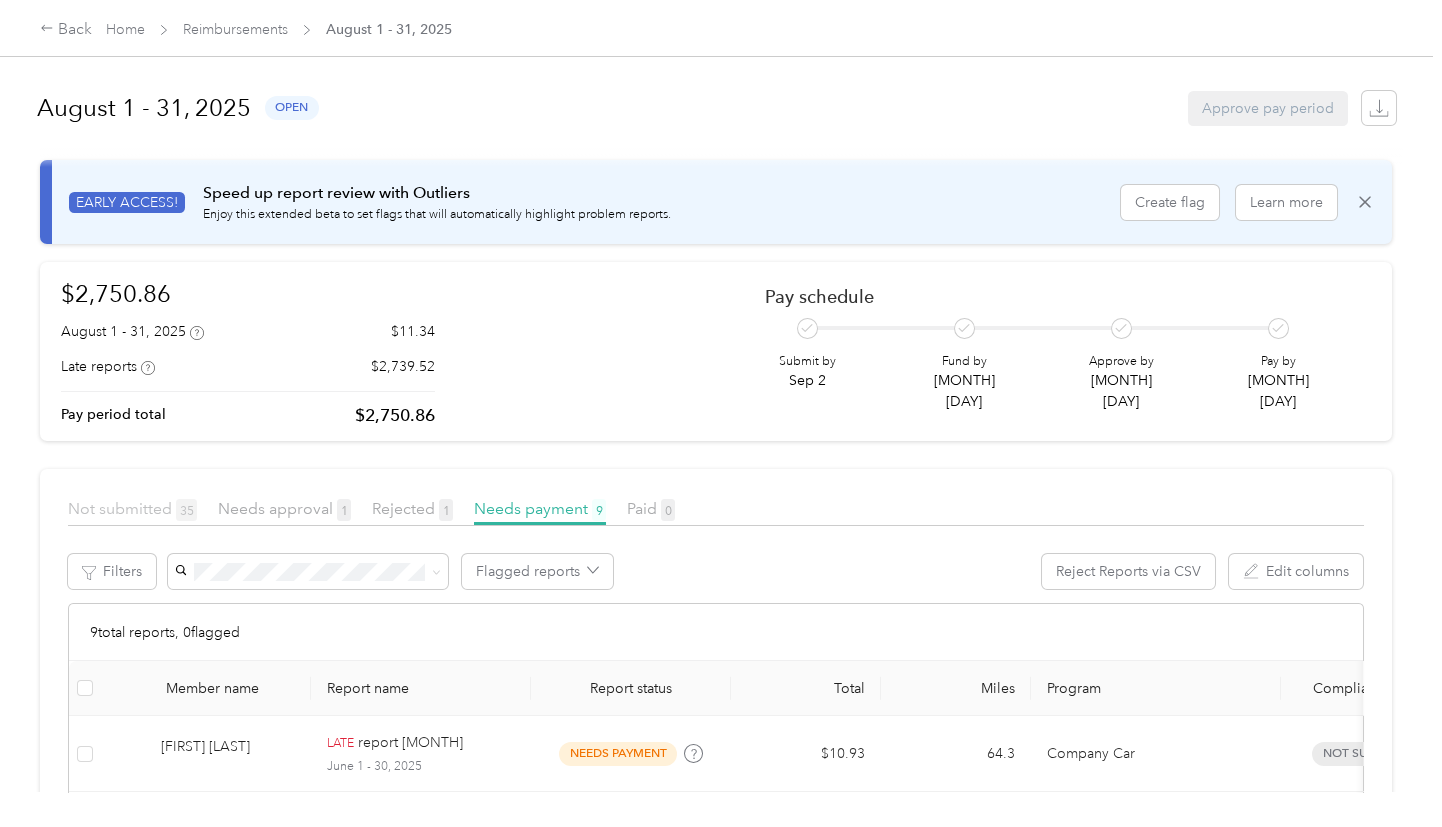 click on "Not submitted   35" at bounding box center (132, 508) 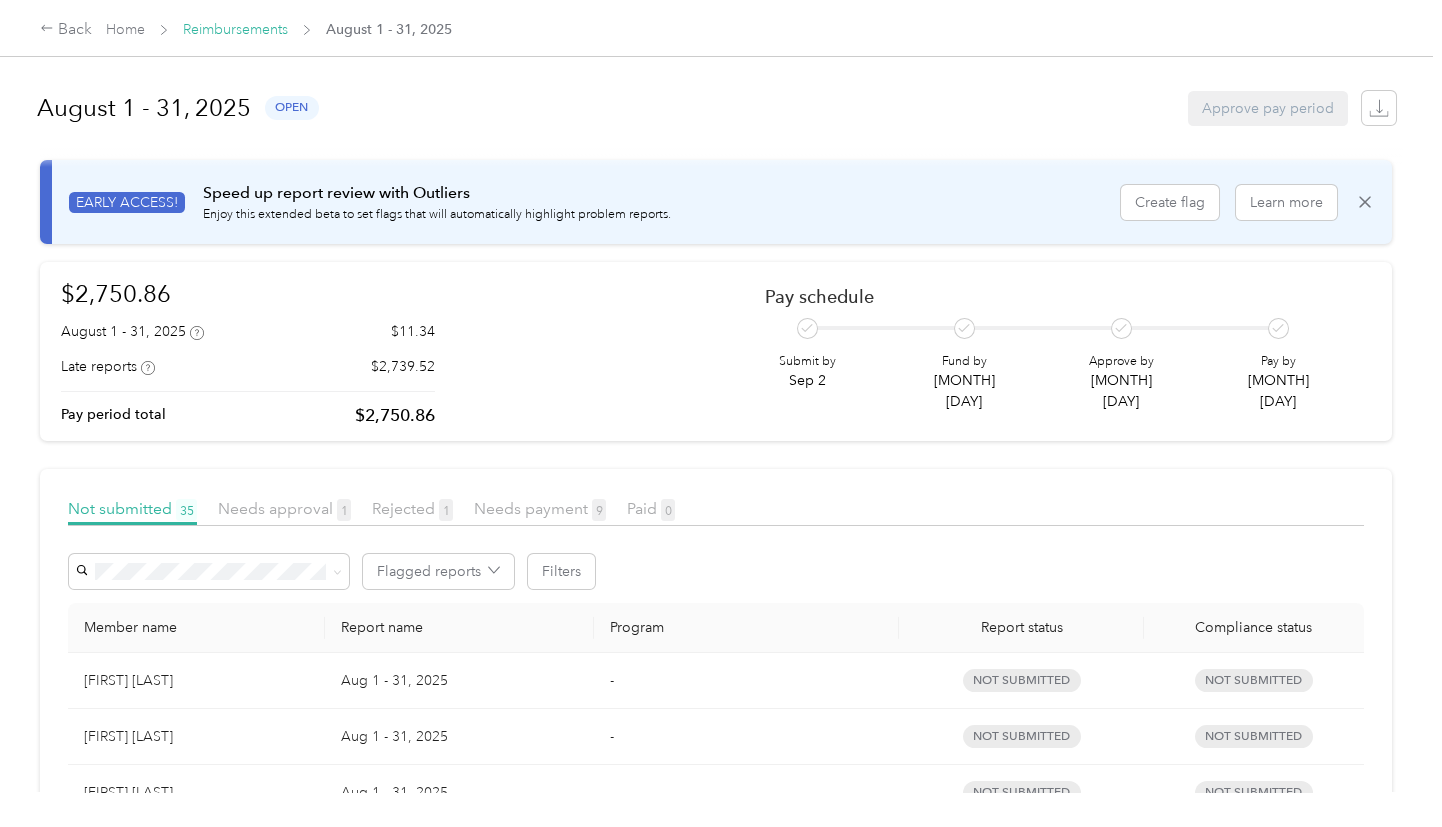 click on "Reimbursements" at bounding box center (235, 29) 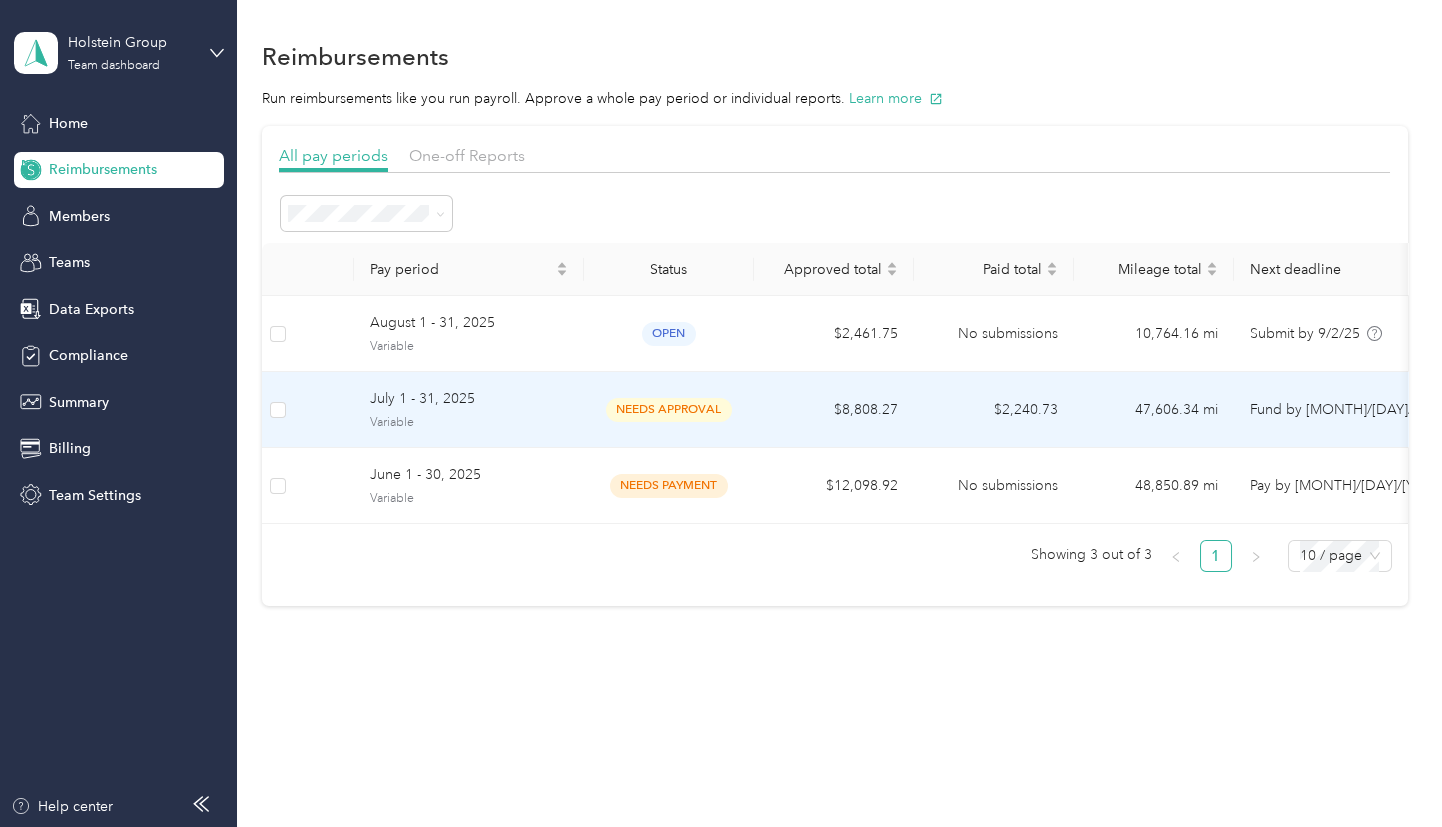 click on "needs approval" at bounding box center (669, 409) 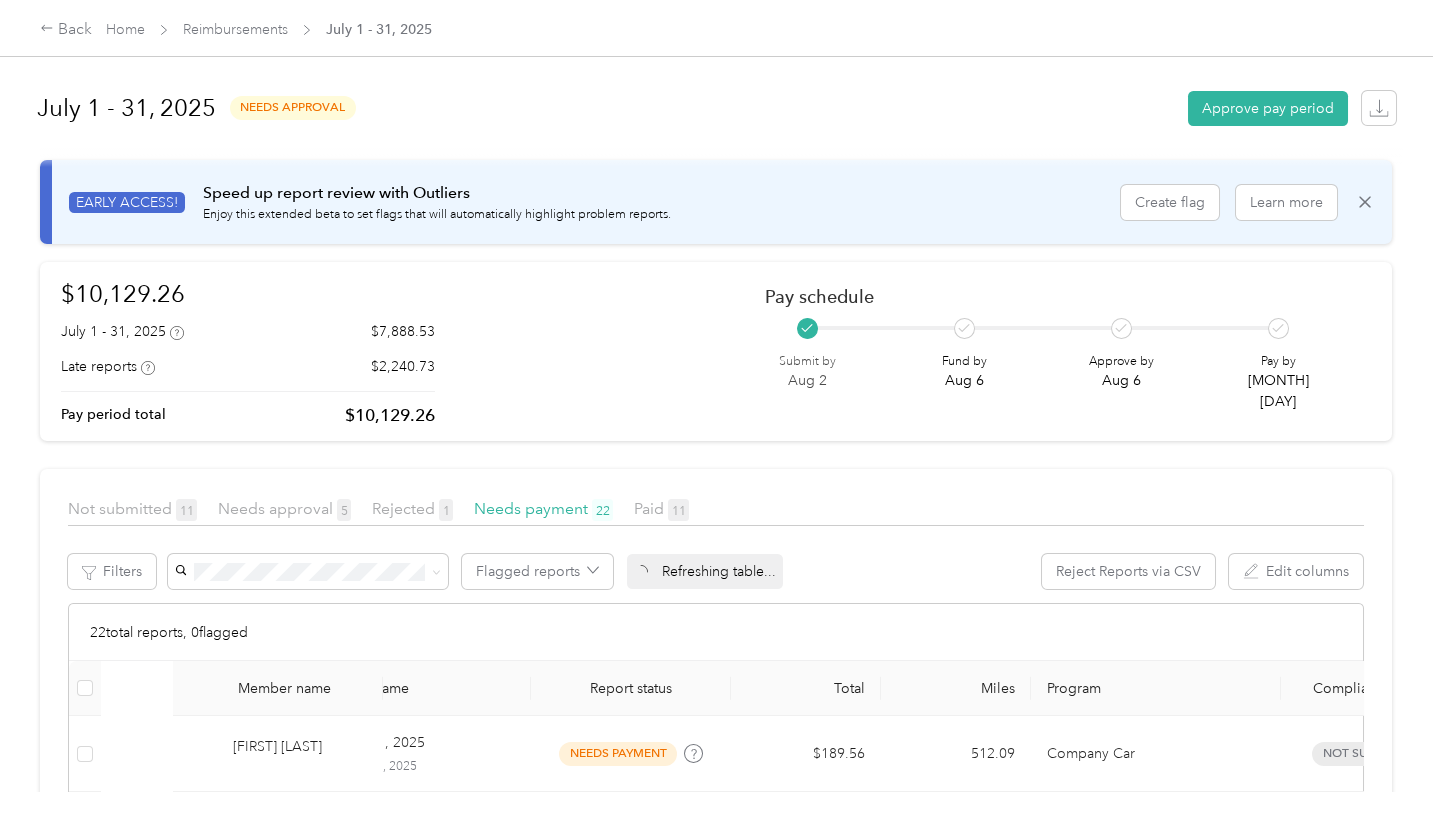 click on "[CURRENCY][NUMBER] [MONTH] - [DAY], [YEAR]   [CURRENCY][NUMBER] Late reports   [CURRENCY][NUMBER] Pay period total [CURRENCY][NUMBER] Pay schedule Submit by [MONTH] [DAY] Fund by [MONTH] [DAY] Approve by [MONTH] [DAY] Pay by [MONTH] [DAY]" at bounding box center (716, 352) 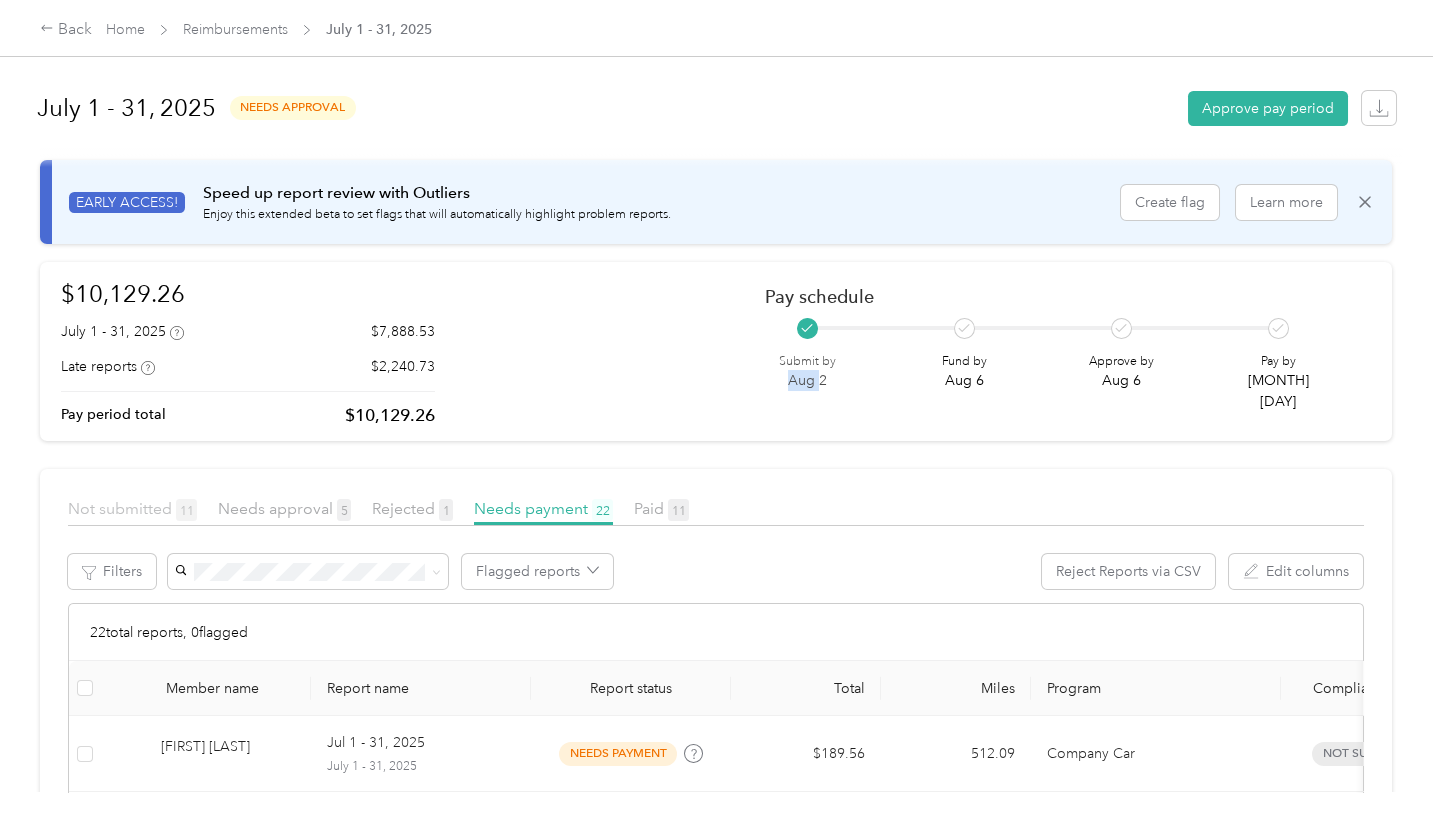 click on "Not submitted   11" at bounding box center [132, 508] 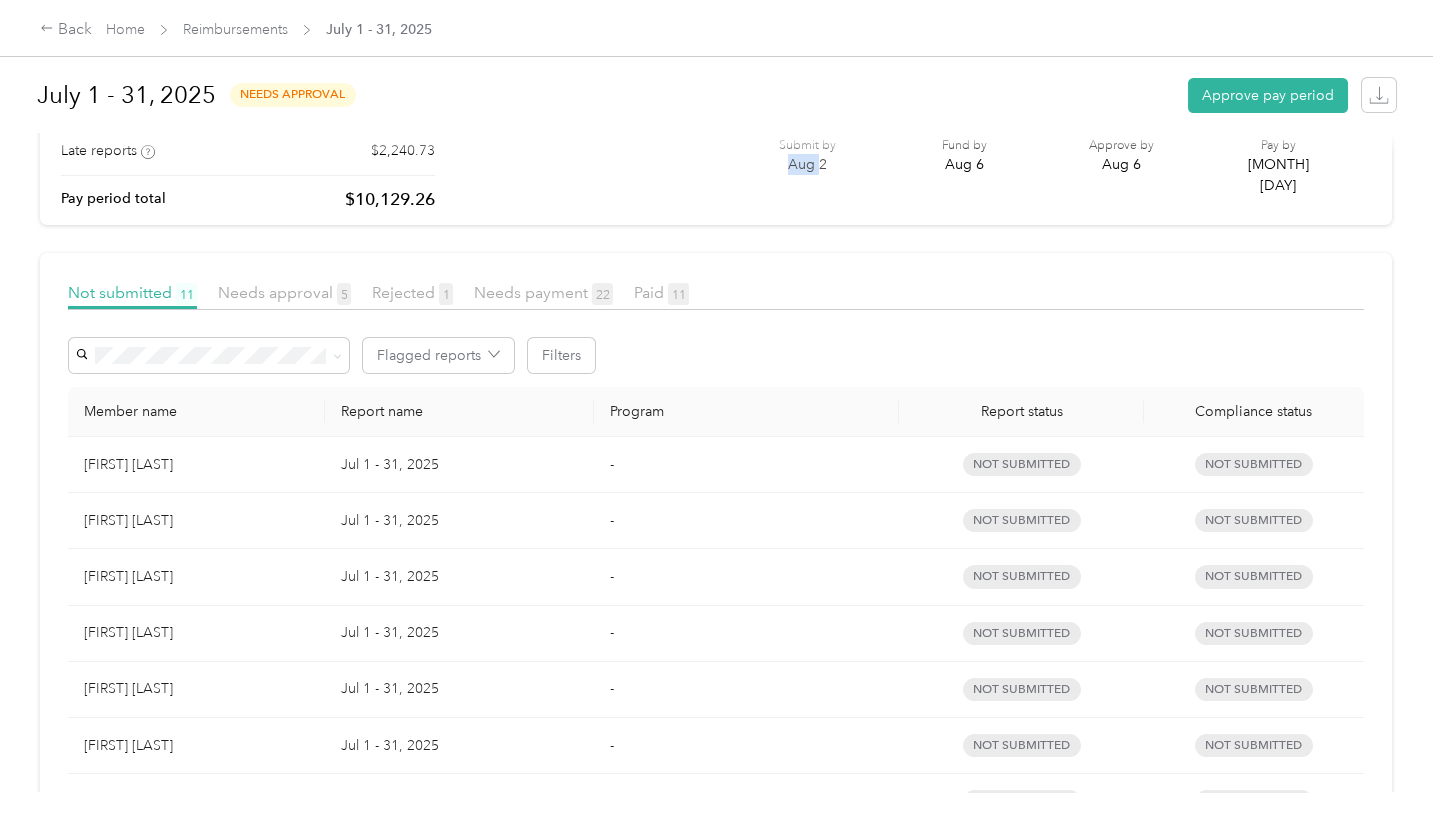 scroll, scrollTop: 89, scrollLeft: 0, axis: vertical 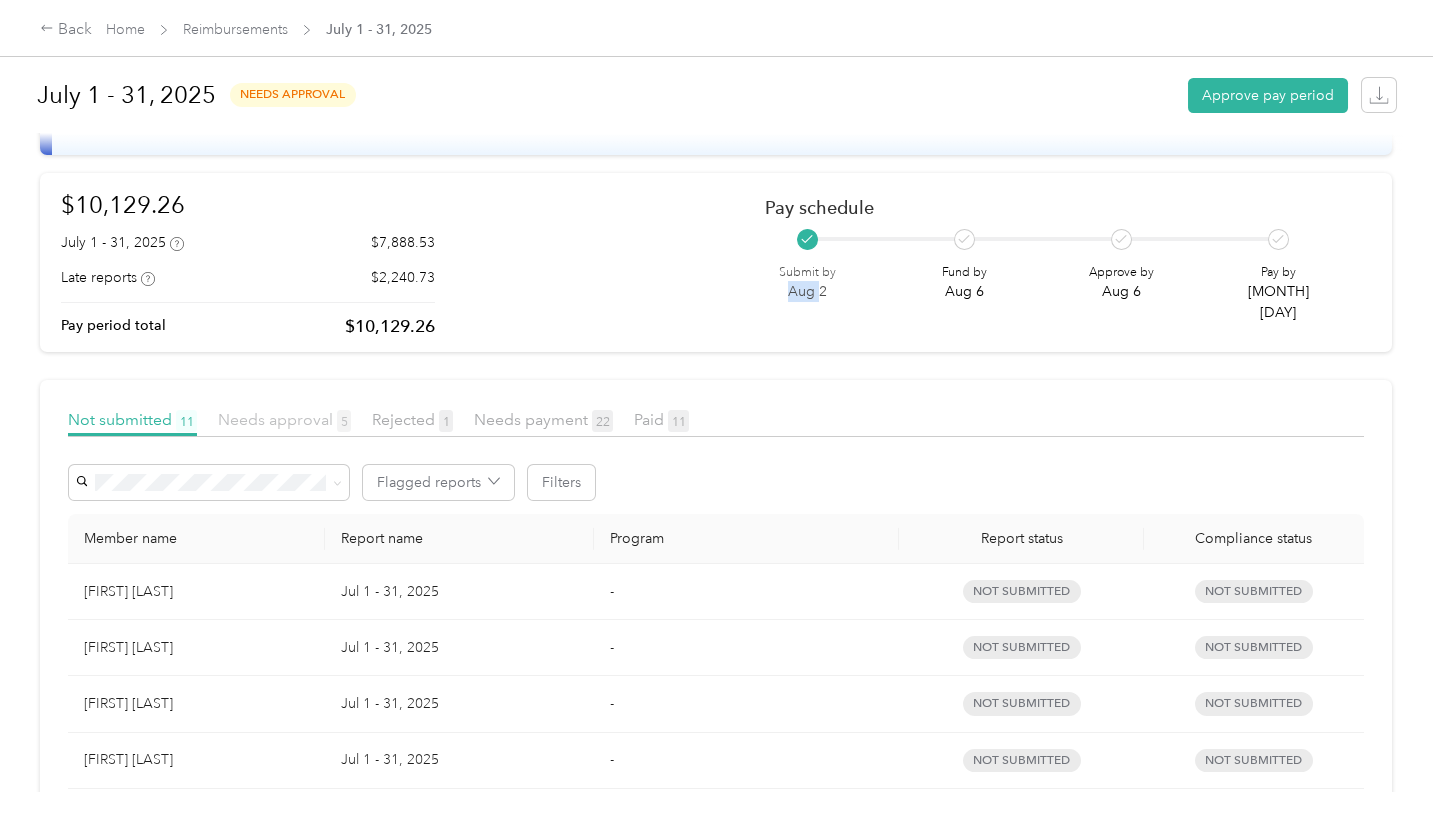 click on "Needs approval   5" at bounding box center [284, 419] 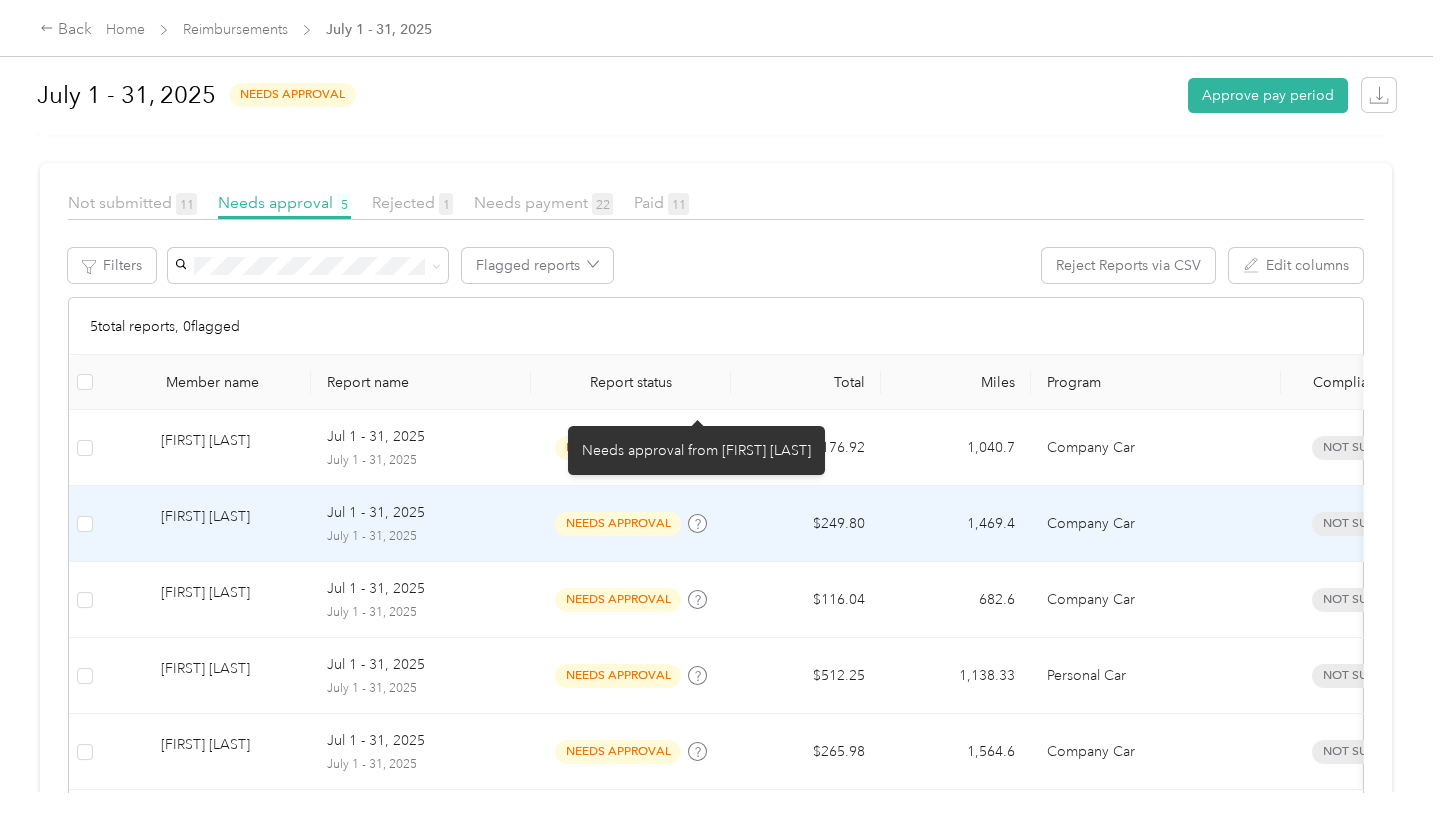 scroll, scrollTop: 244, scrollLeft: 0, axis: vertical 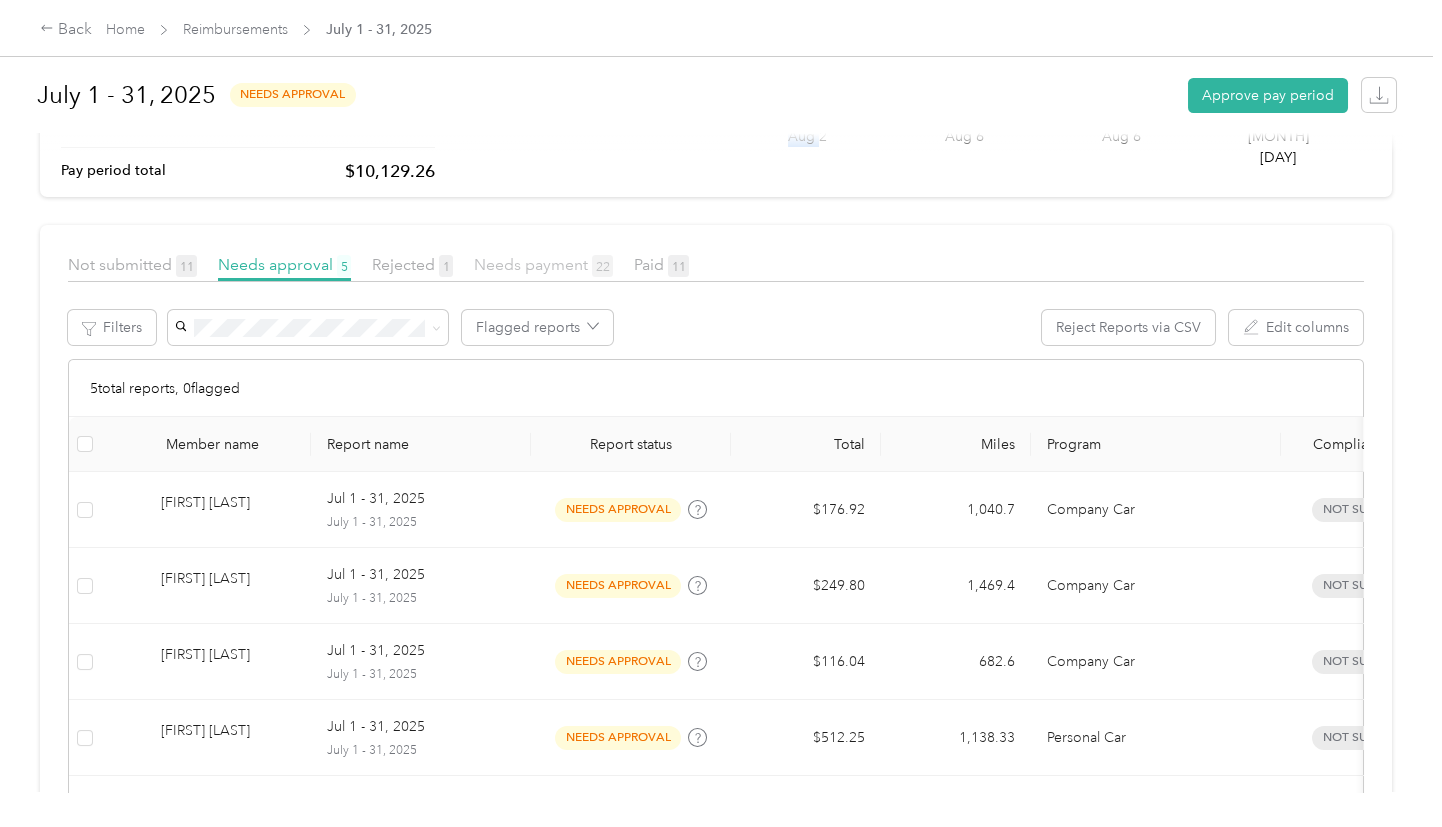 click on "Needs payment   22" at bounding box center [543, 264] 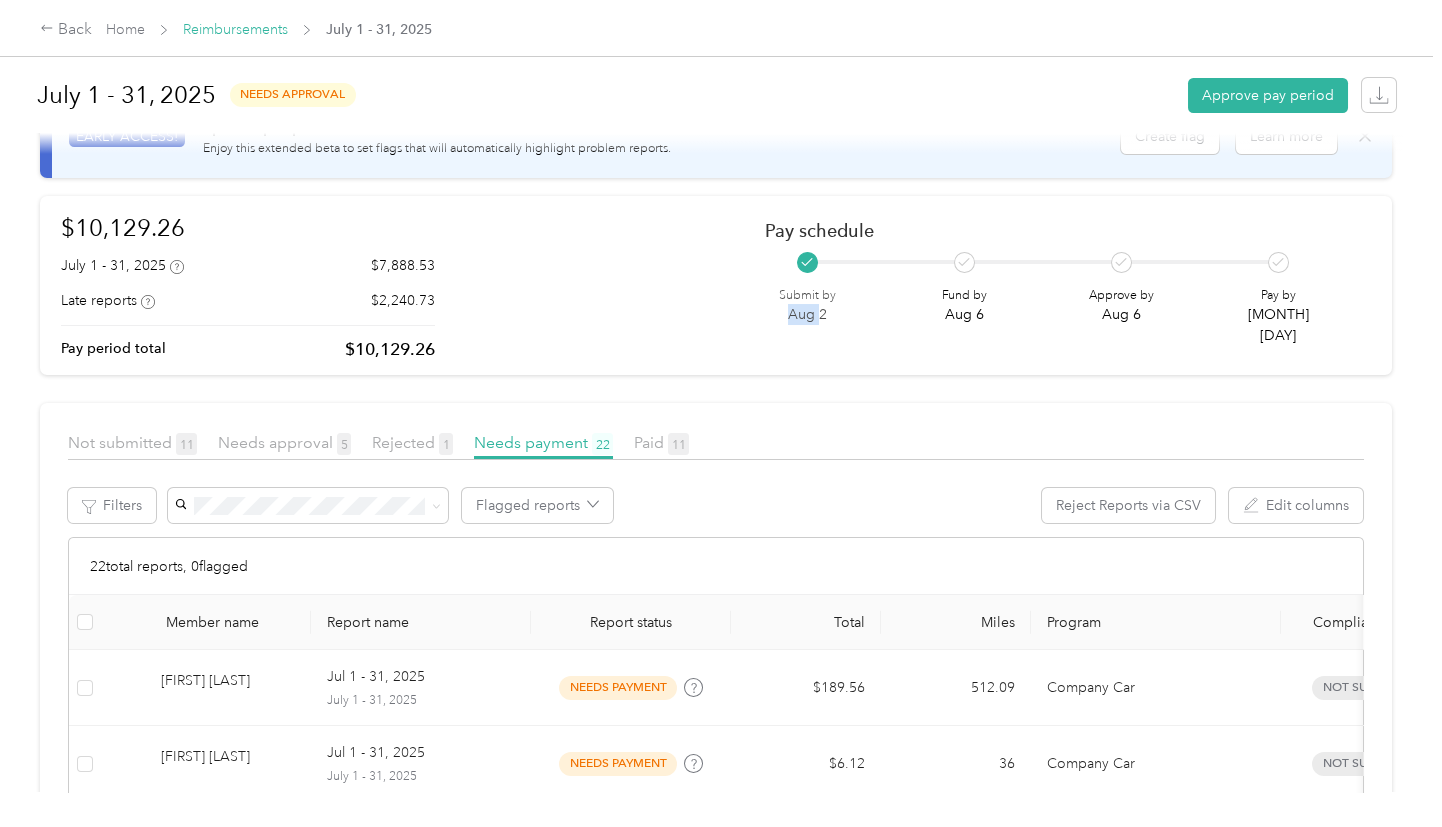 scroll, scrollTop: 66, scrollLeft: 0, axis: vertical 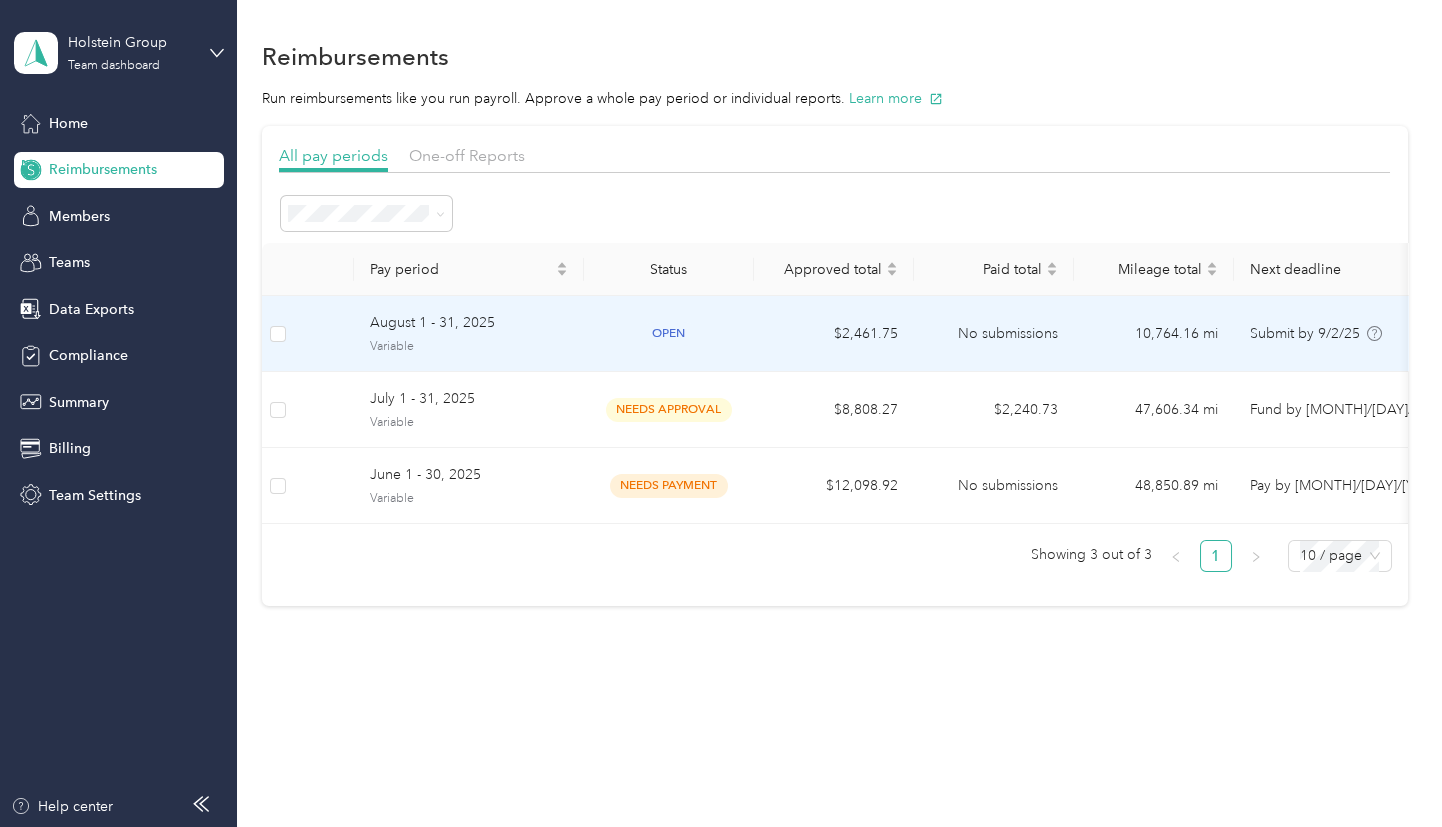 click on "$2,461.75" at bounding box center (834, 334) 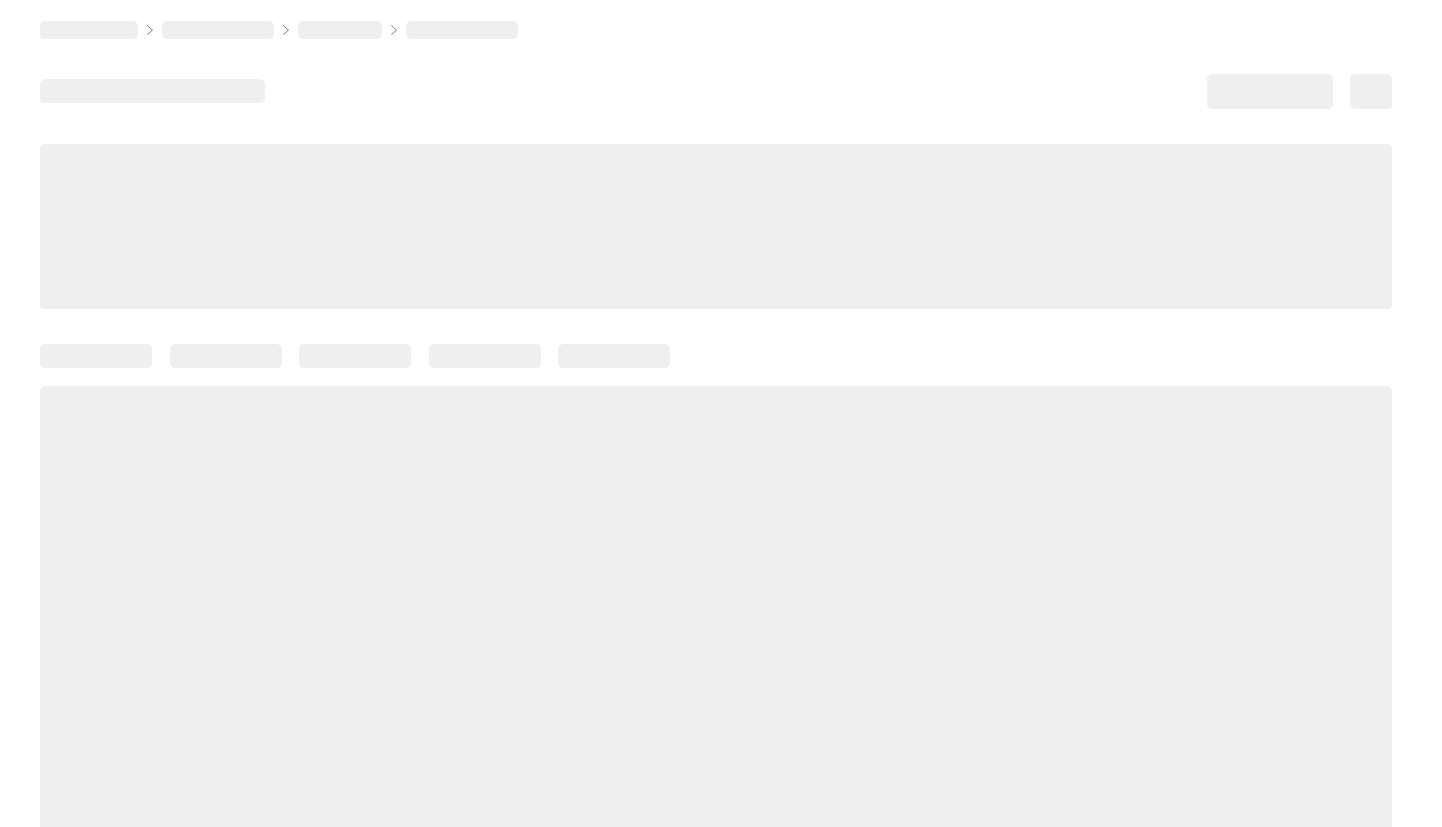 click at bounding box center [716, 451] 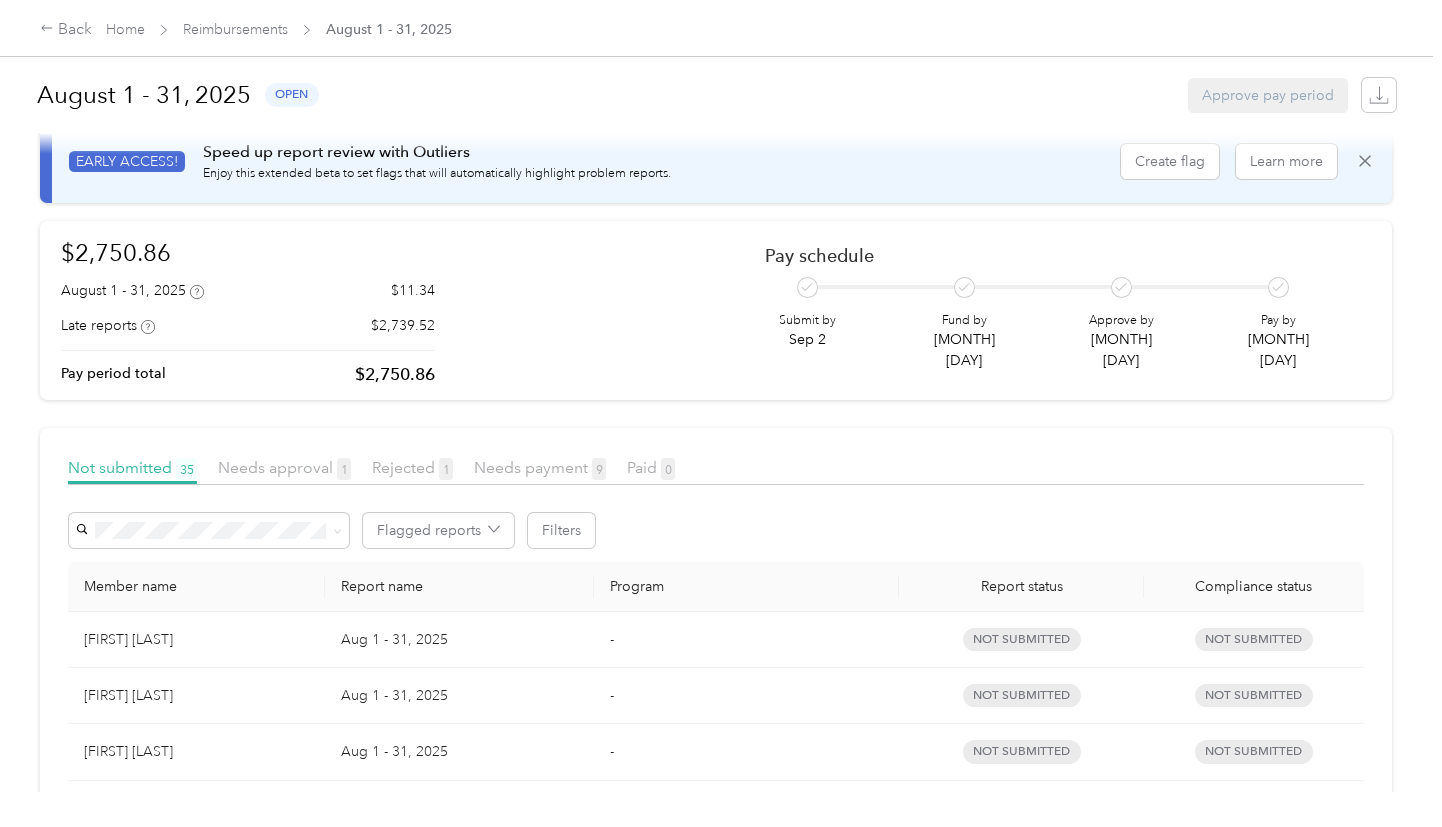 scroll, scrollTop: 27, scrollLeft: 0, axis: vertical 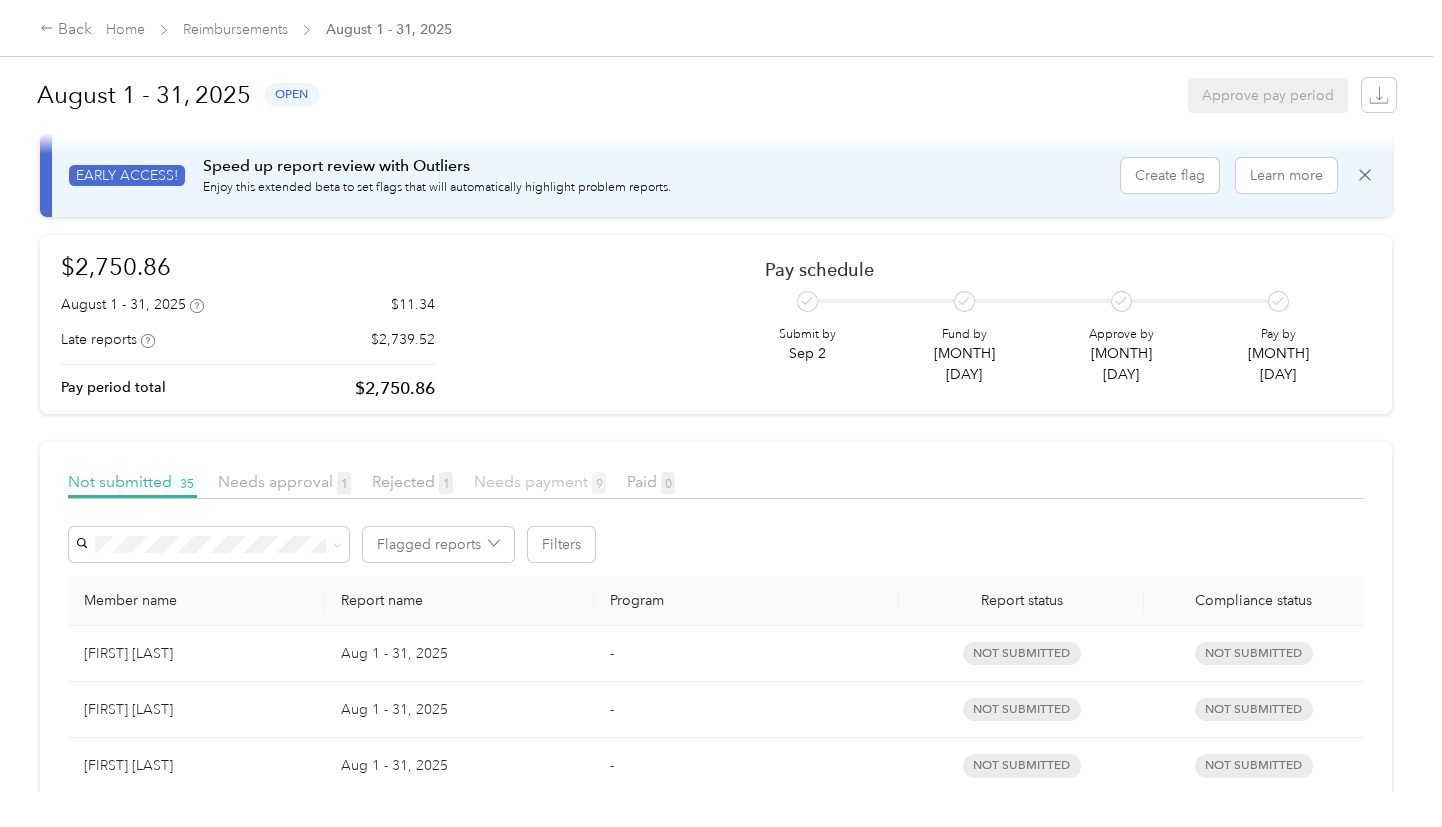 click on "Needs payment   9" at bounding box center [540, 481] 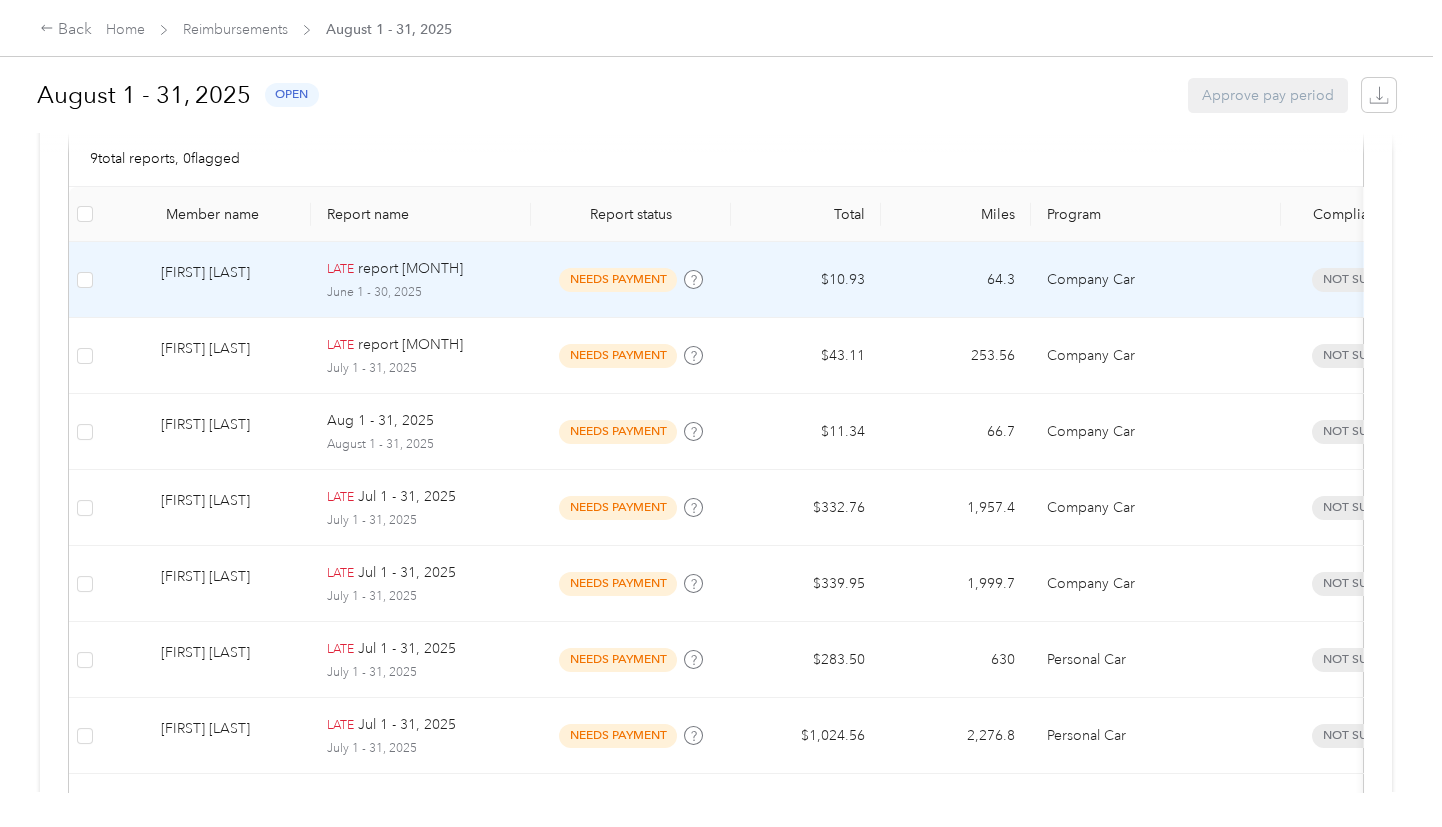 scroll, scrollTop: 726, scrollLeft: 0, axis: vertical 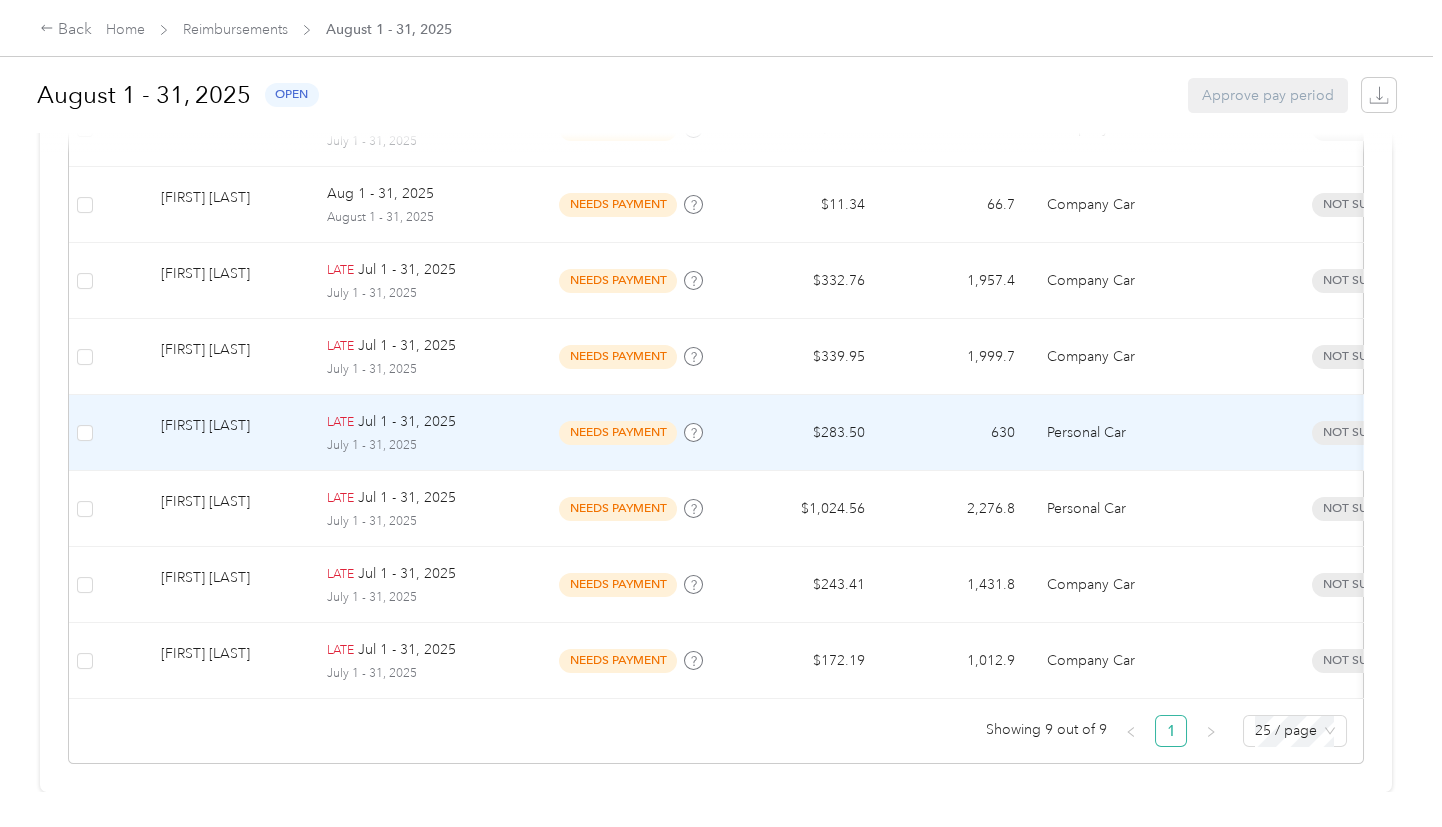 drag, startPoint x: 524, startPoint y: 476, endPoint x: 75, endPoint y: 430, distance: 451.3502 